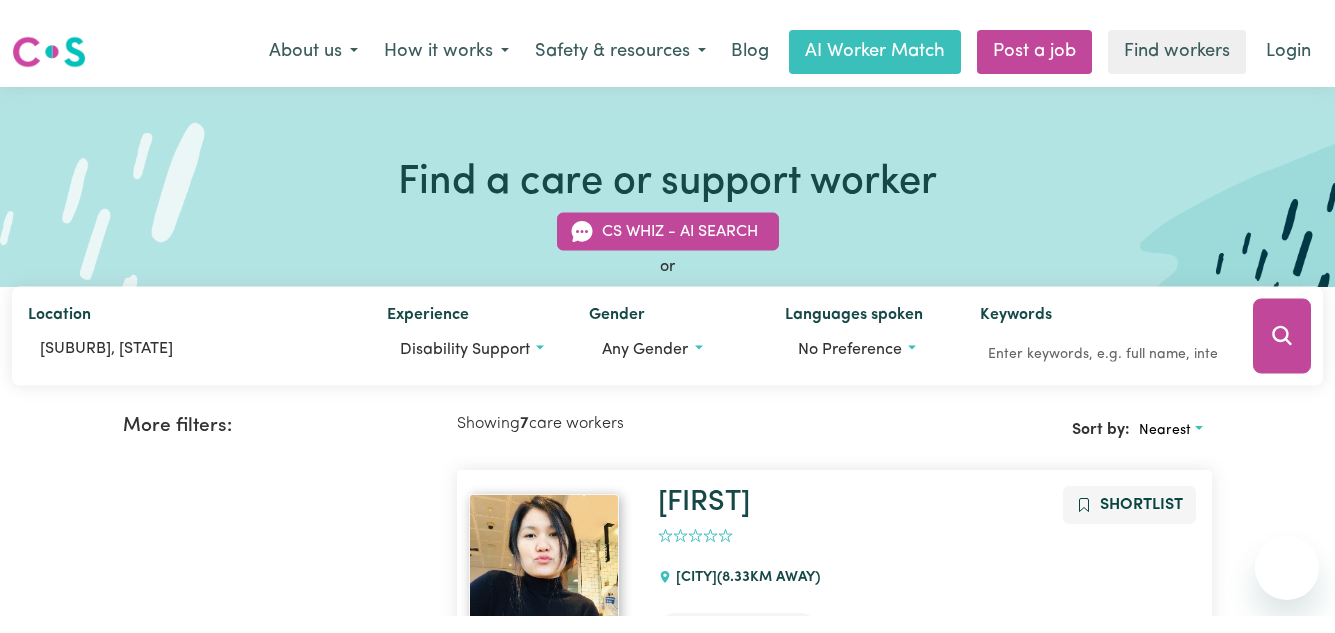 scroll, scrollTop: 0, scrollLeft: 0, axis: both 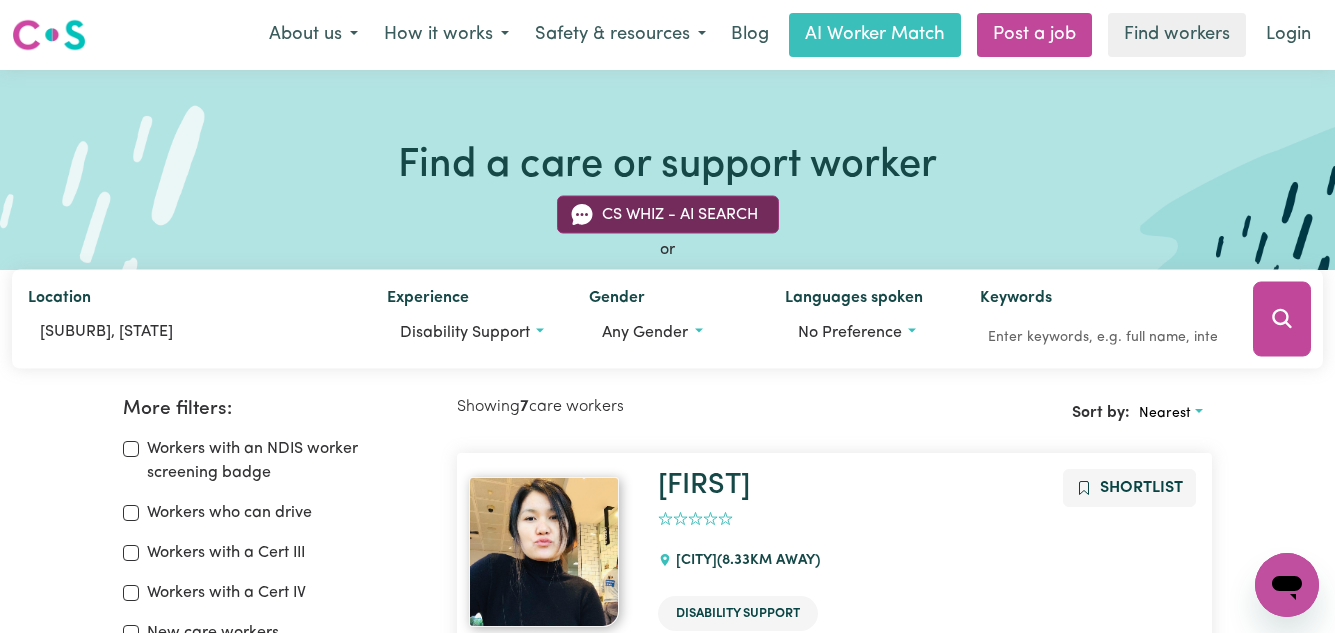 click on "CS Whiz - AI Search" at bounding box center [668, 215] 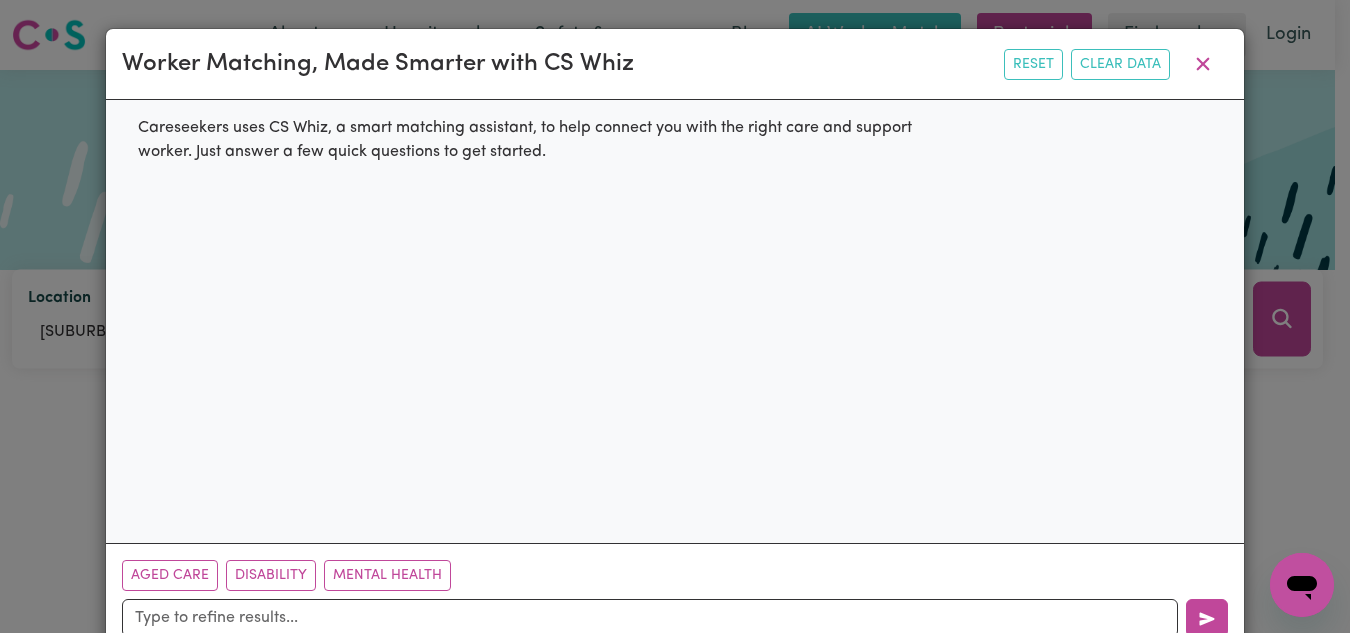 scroll, scrollTop: 51, scrollLeft: 0, axis: vertical 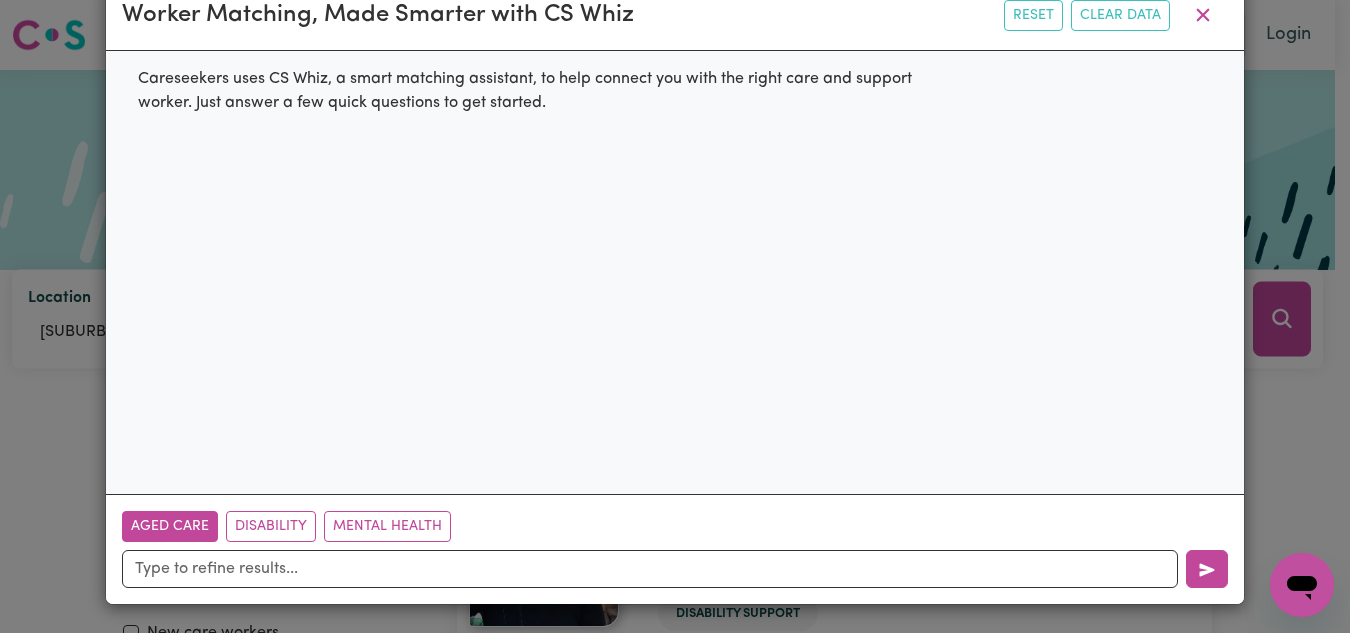 click on "Aged Care" at bounding box center [170, 526] 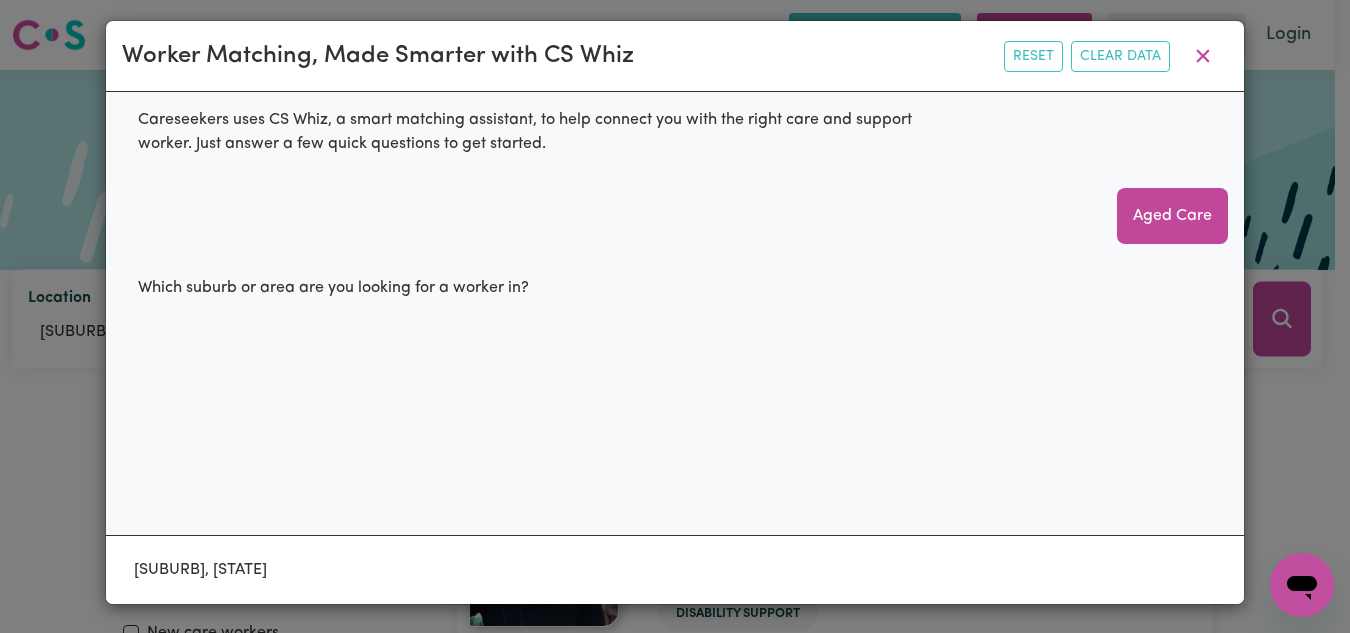 scroll, scrollTop: 10, scrollLeft: 0, axis: vertical 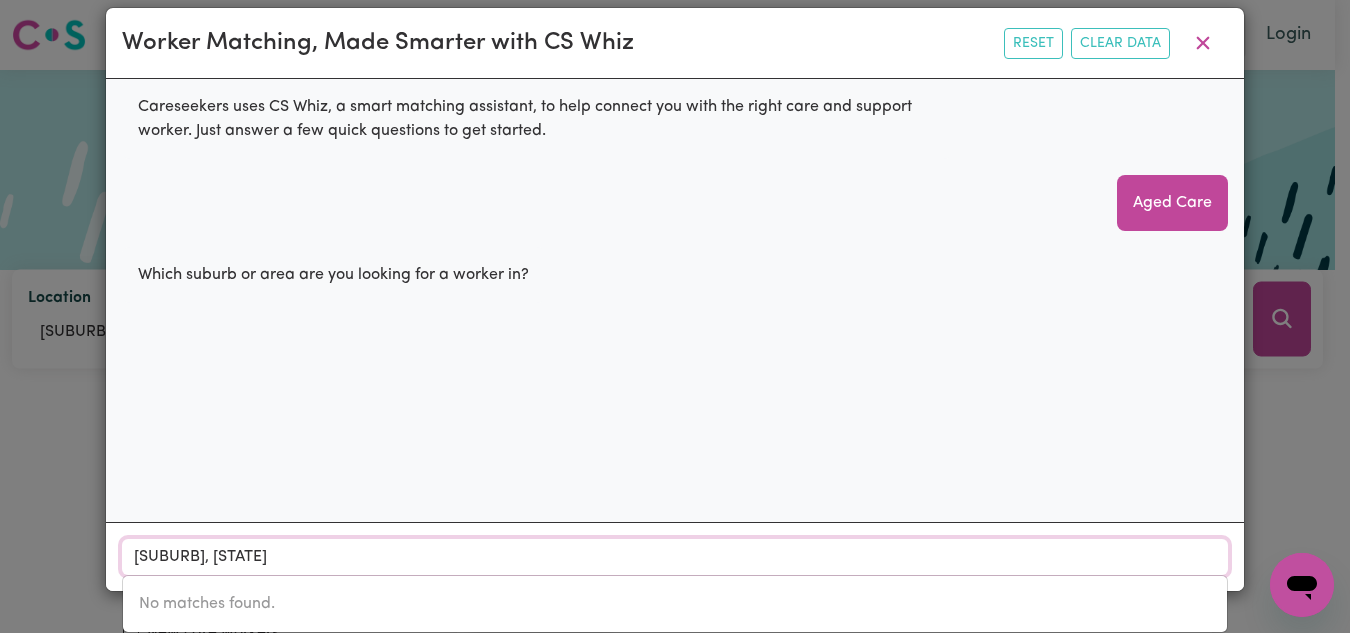 drag, startPoint x: 433, startPoint y: 576, endPoint x: 62, endPoint y: 567, distance: 371.10916 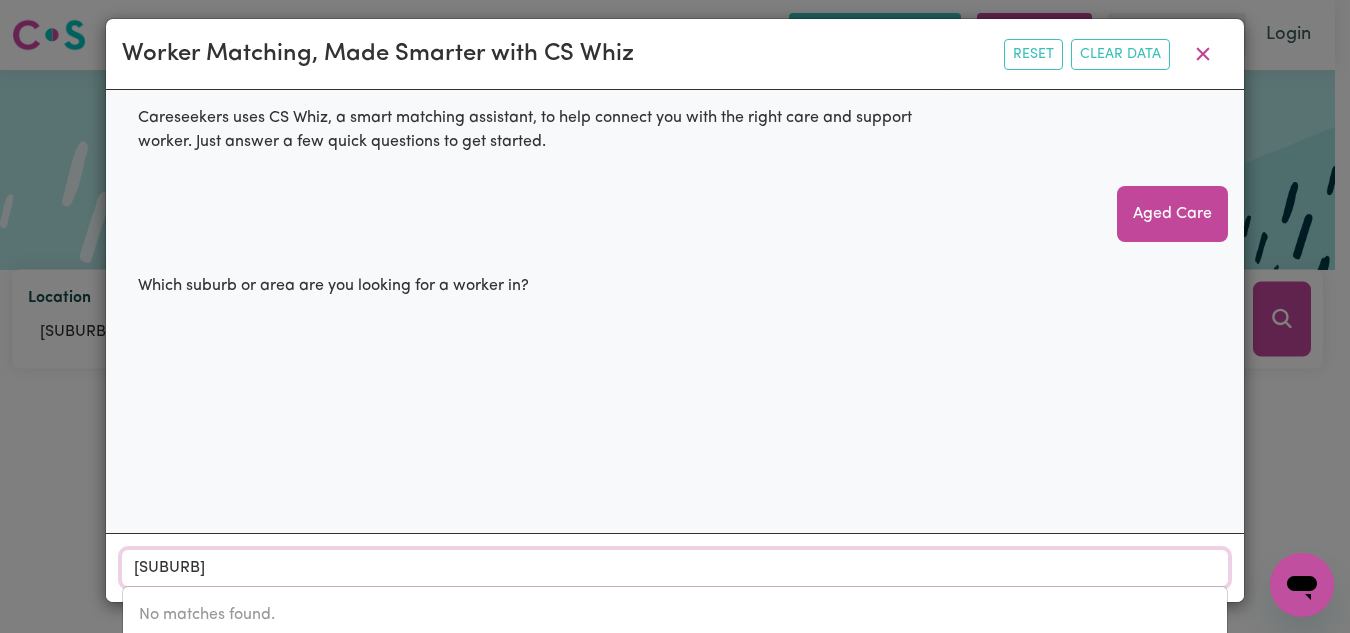 scroll, scrollTop: 23, scrollLeft: 0, axis: vertical 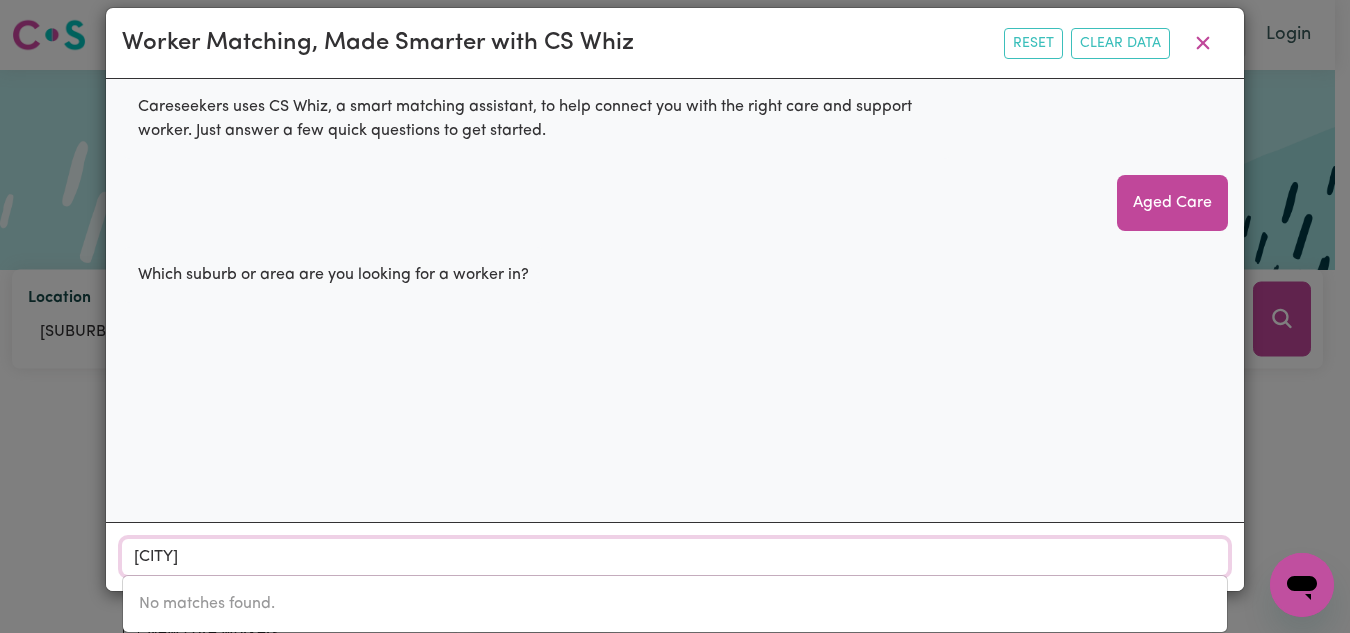 type on "[SUBURB]" 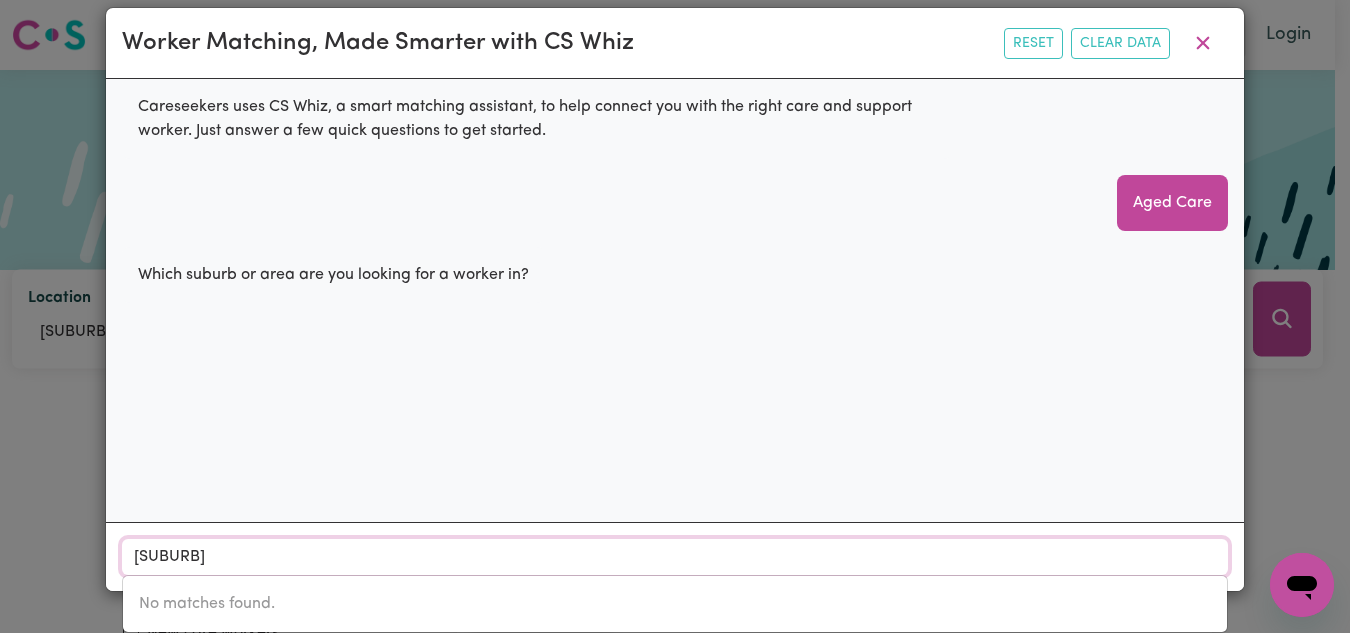 type on "[SUBURB], [STATE], [ZIP]" 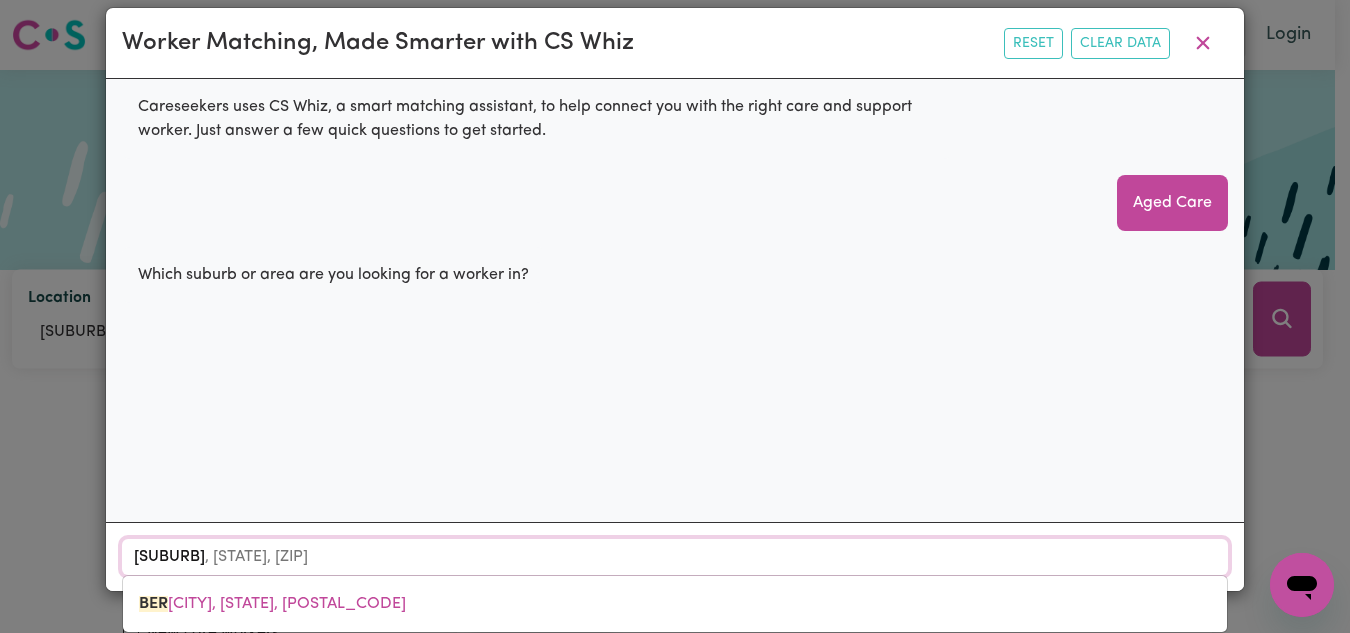 type on "be" 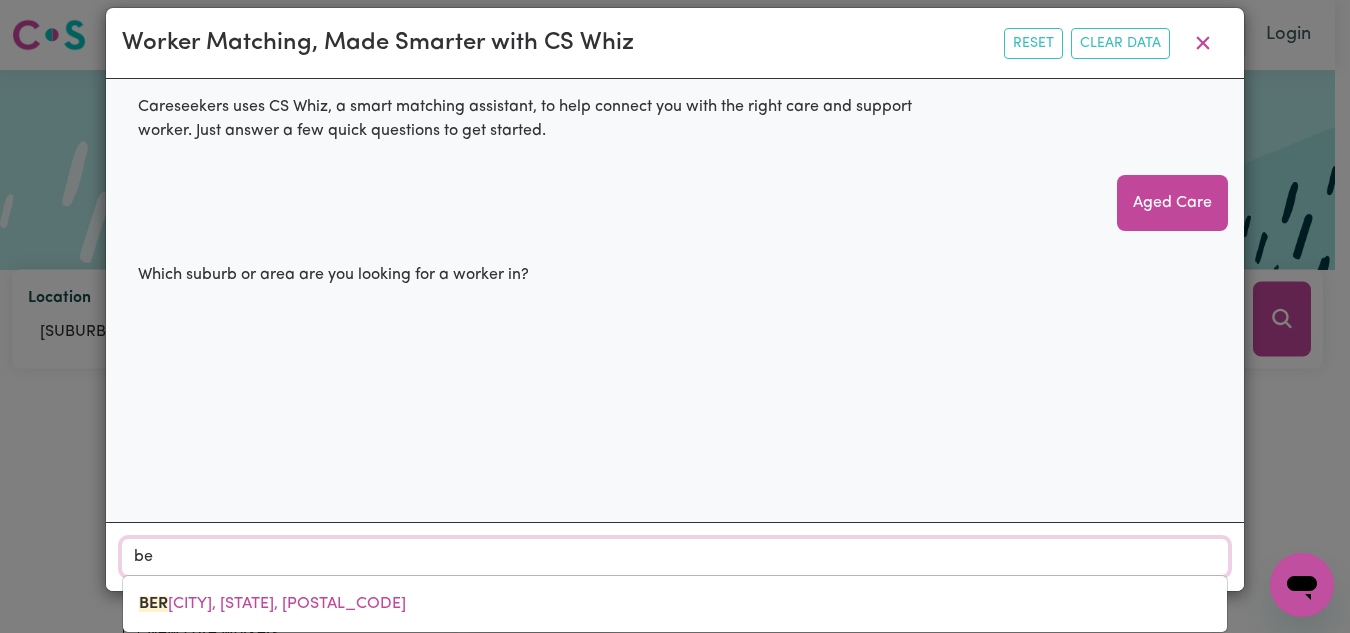 scroll, scrollTop: 10, scrollLeft: 0, axis: vertical 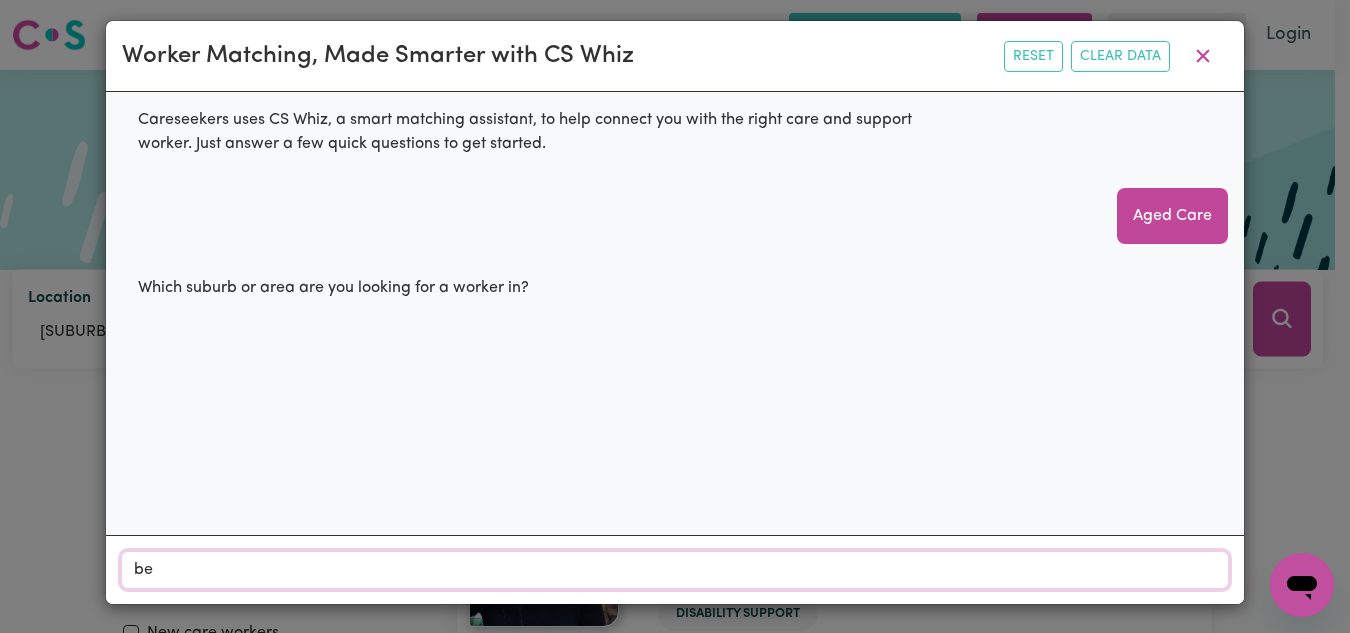 type on "b" 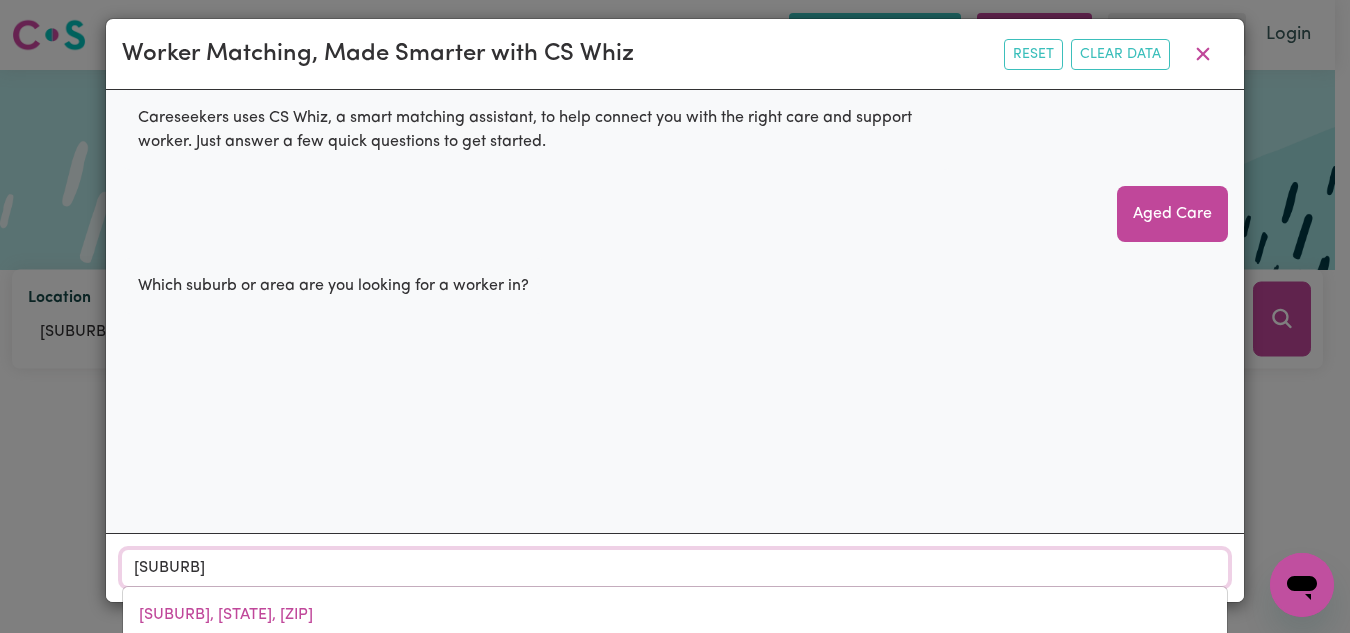 scroll, scrollTop: 23, scrollLeft: 0, axis: vertical 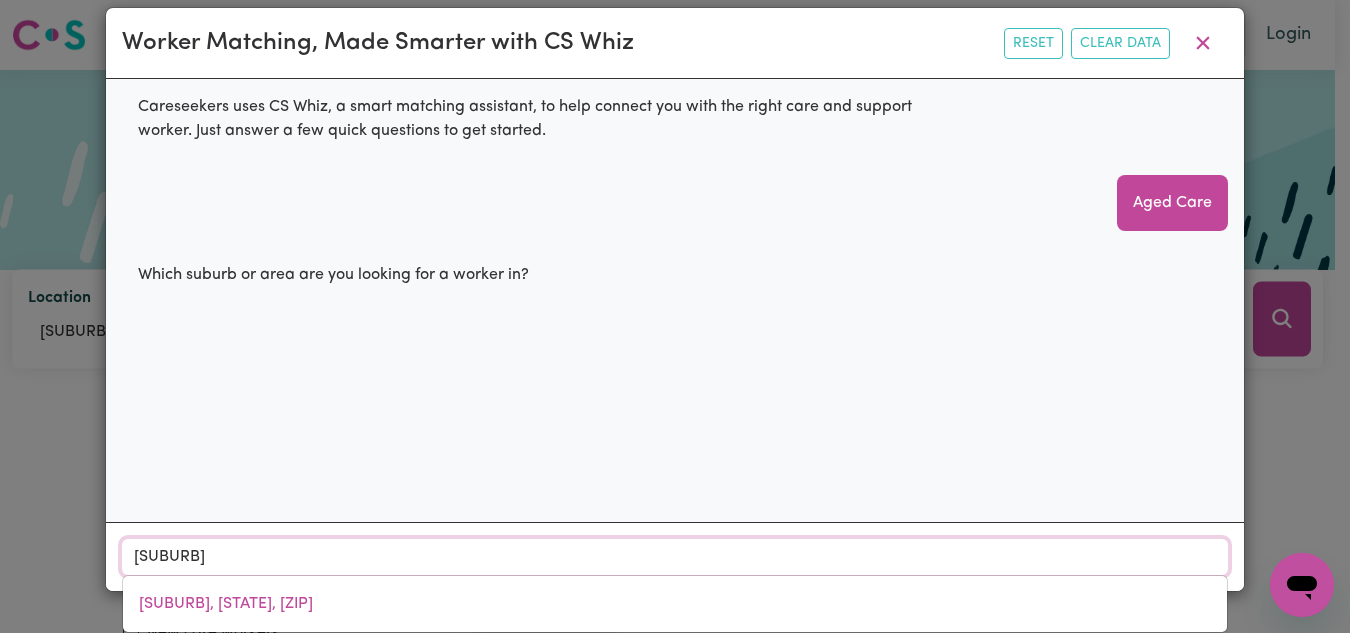 type on "[CITY]" 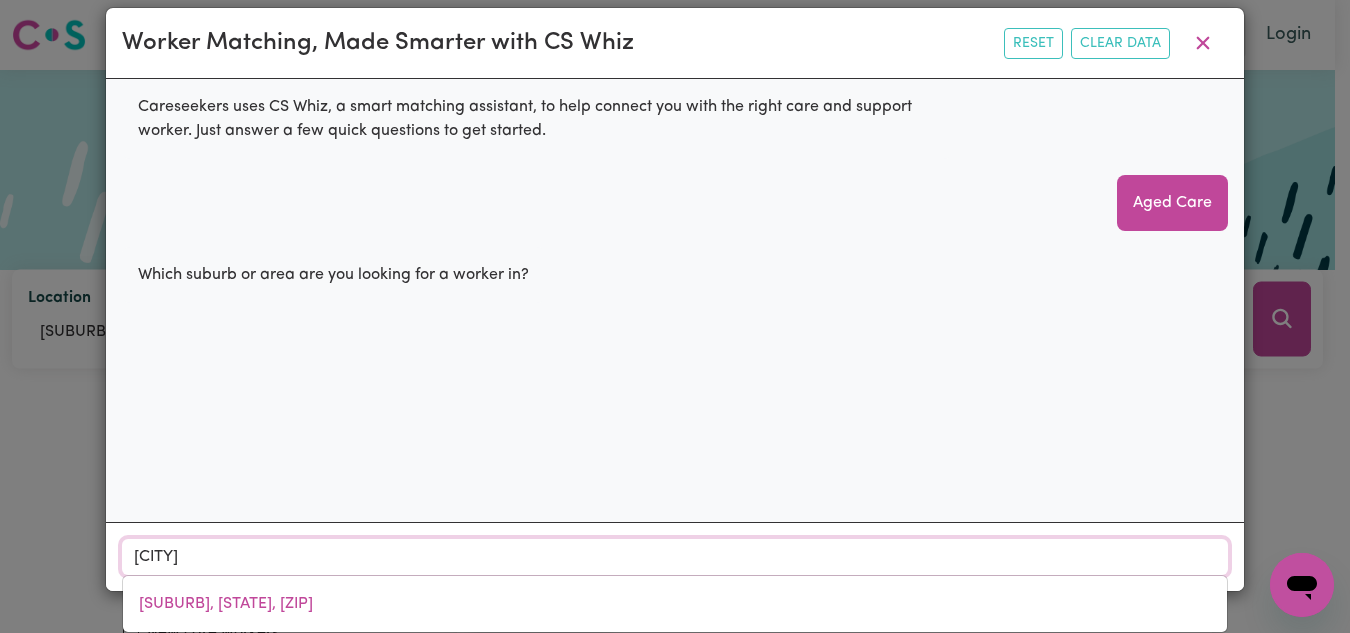 type on "[CITY] [CITY], [STATE], [POSTAL_CODE]" 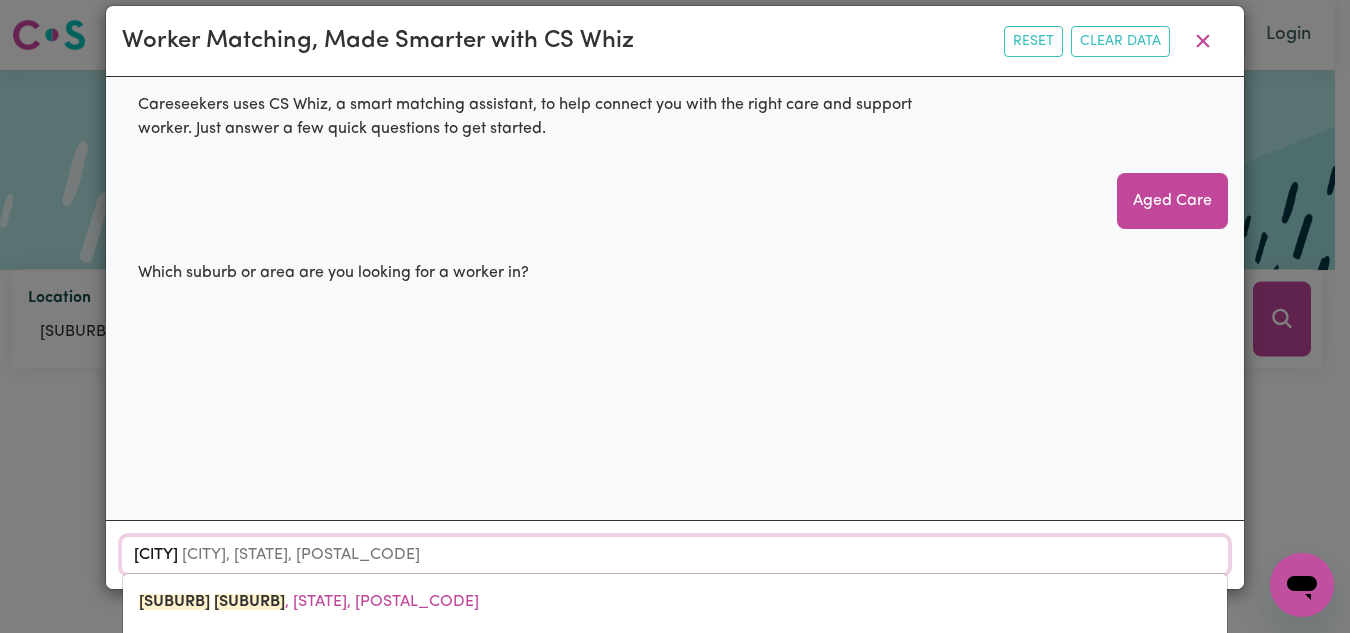 type on "[CITY]" 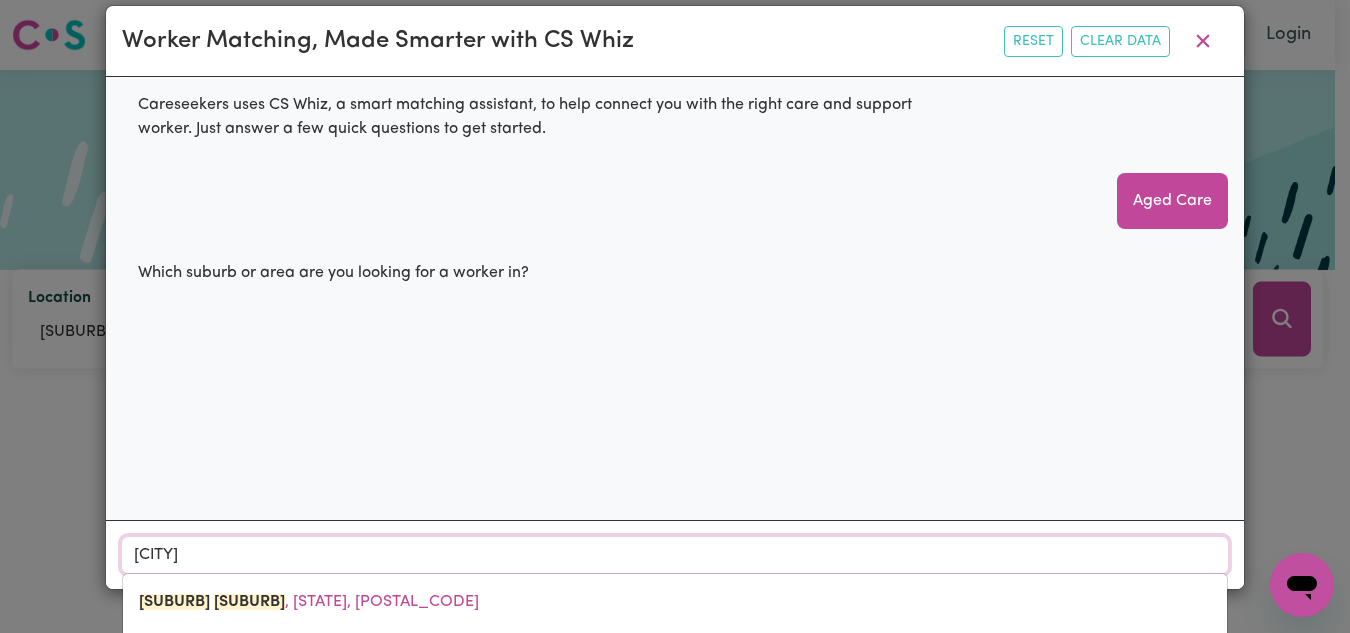 type on "[CITY] [CITY], [STATE], [POSTAL_CODE]" 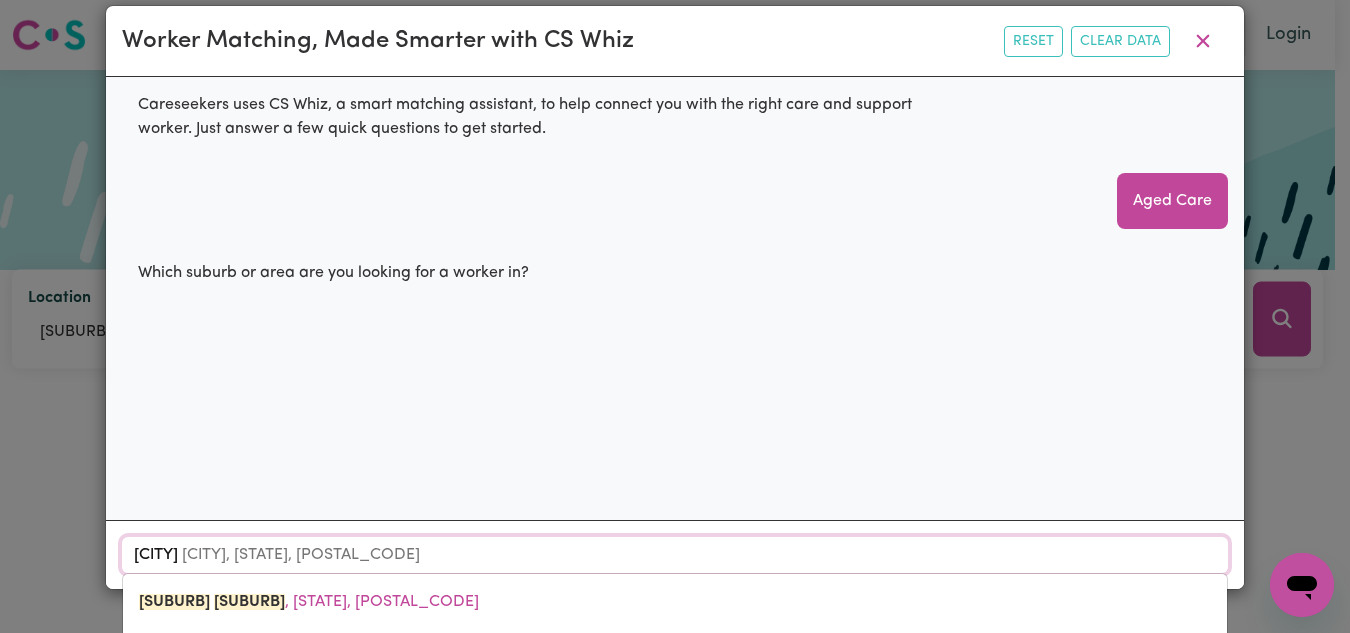 type on "[SUBURB]" 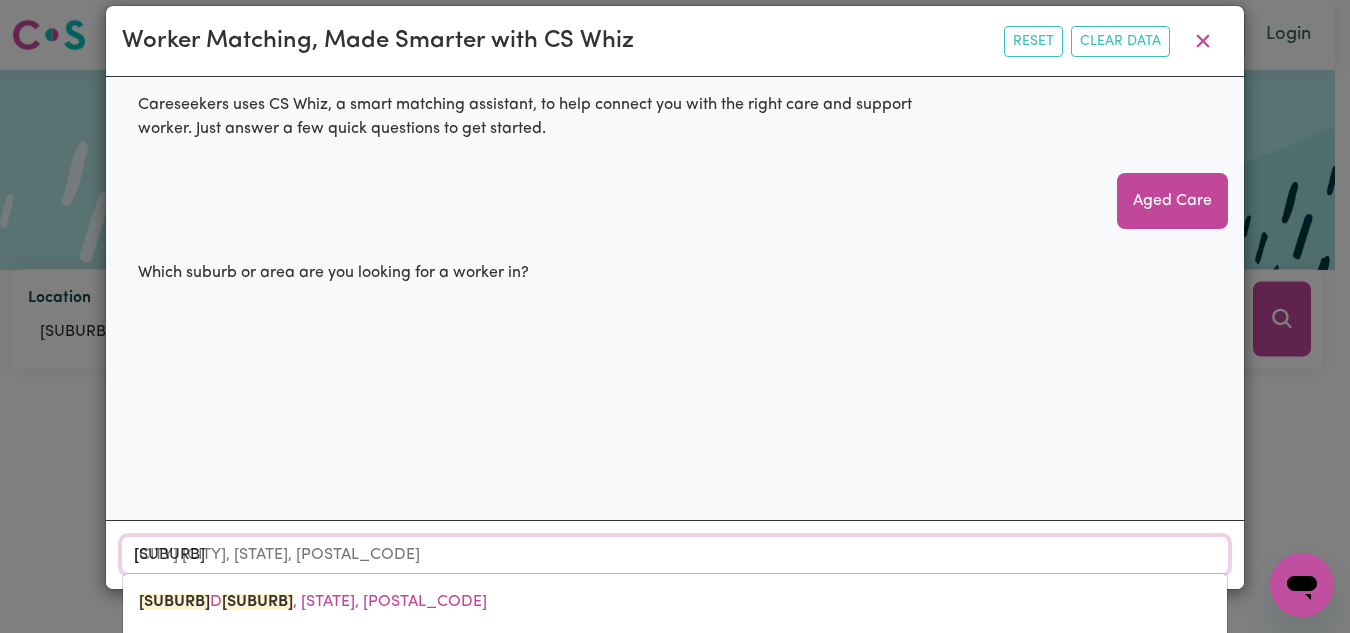 type on "[CITY]" 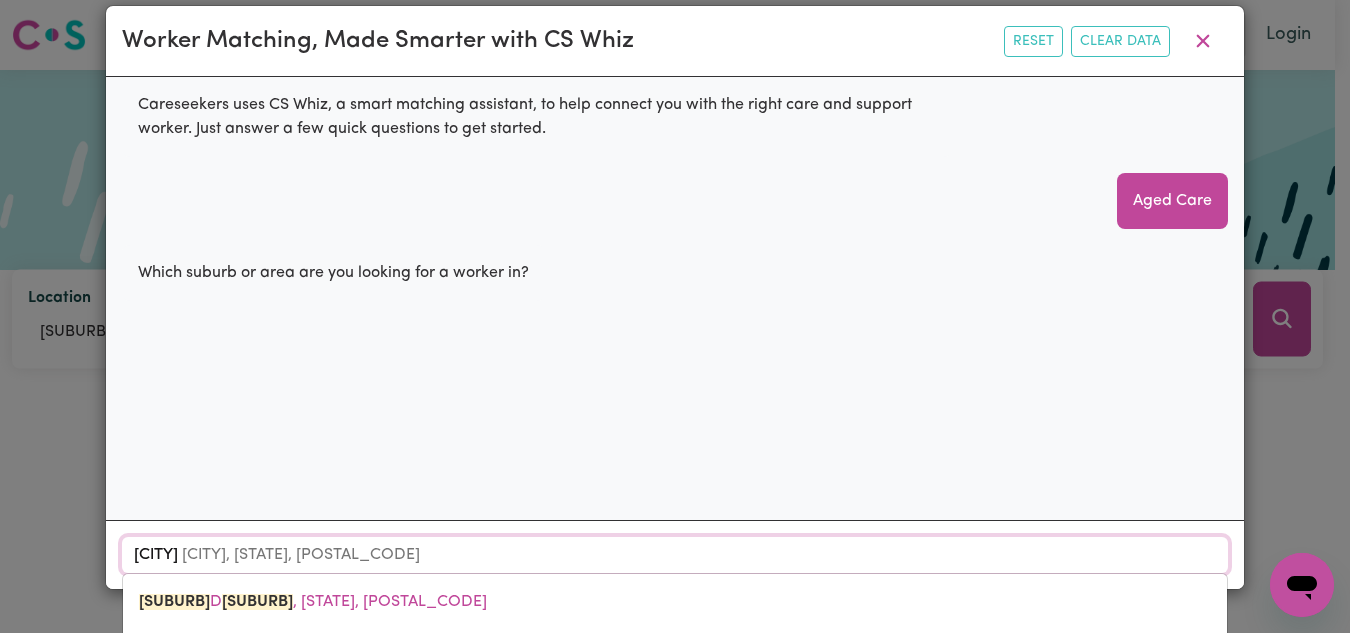 type 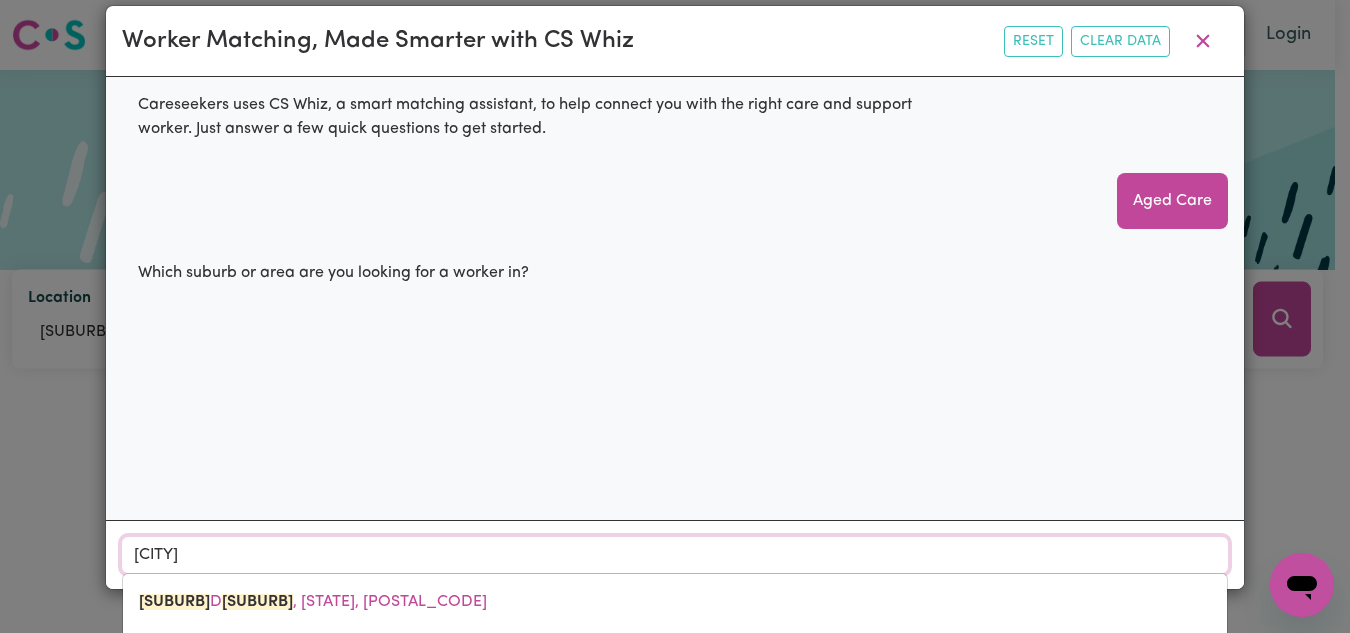 scroll, scrollTop: 10, scrollLeft: 0, axis: vertical 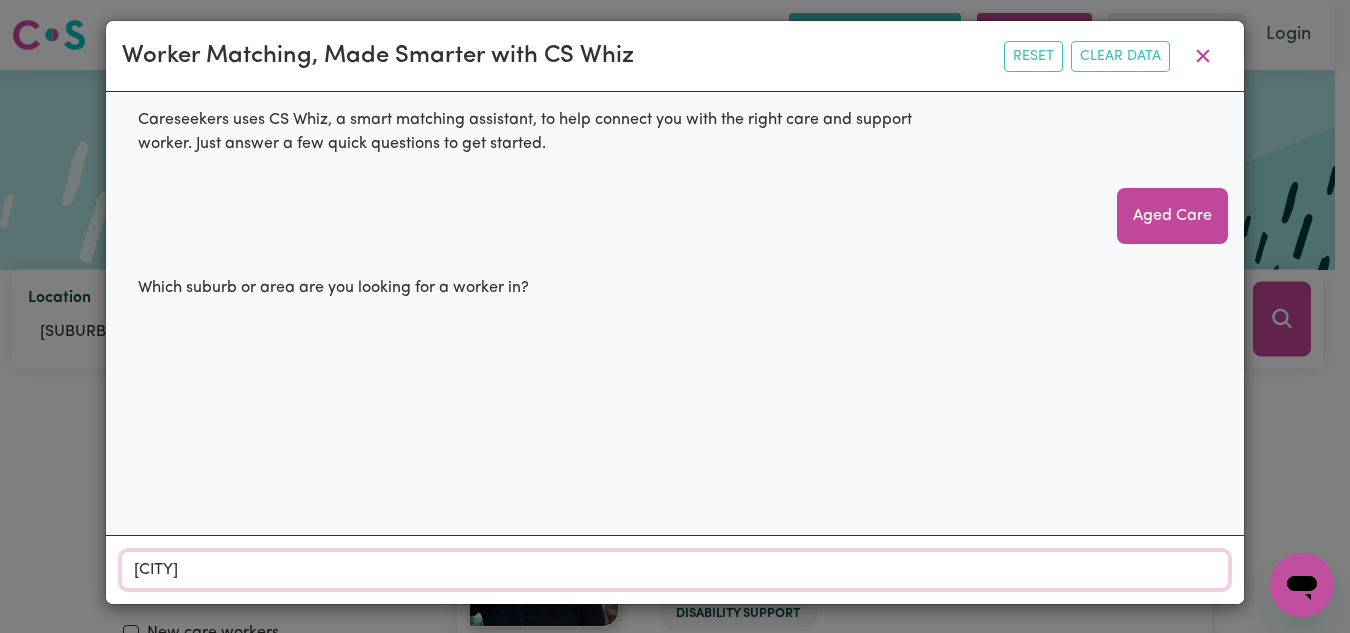 type on "w" 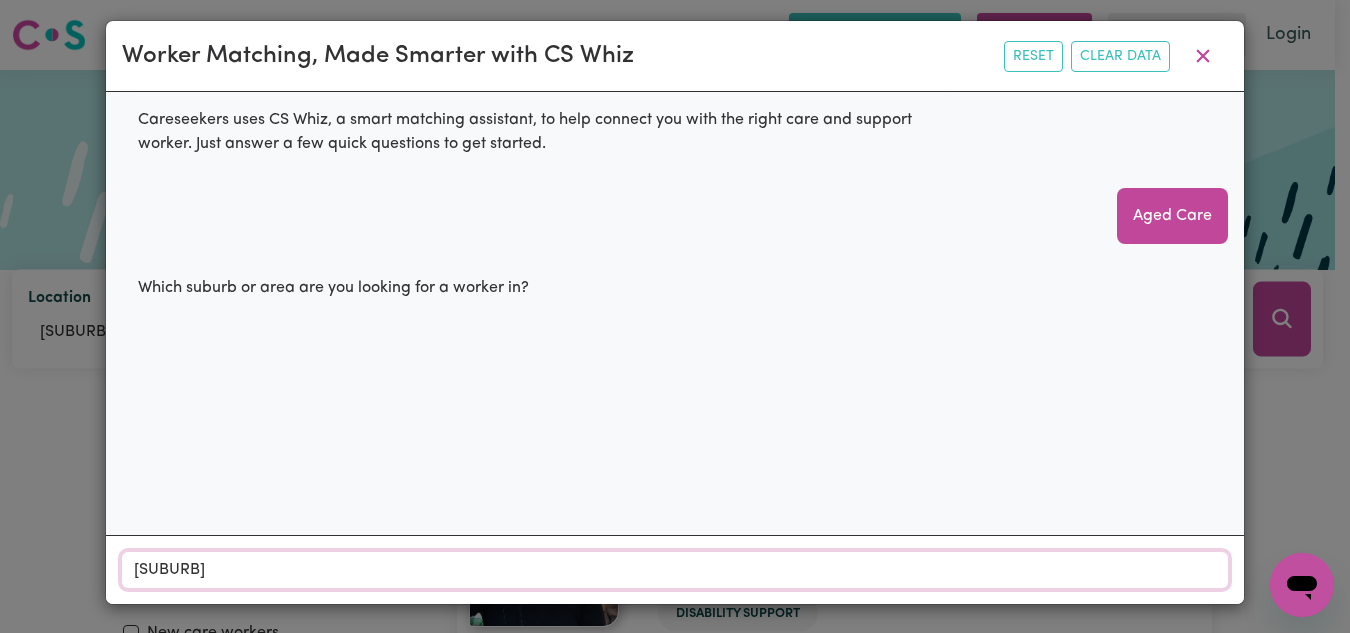 type on "[CITY]" 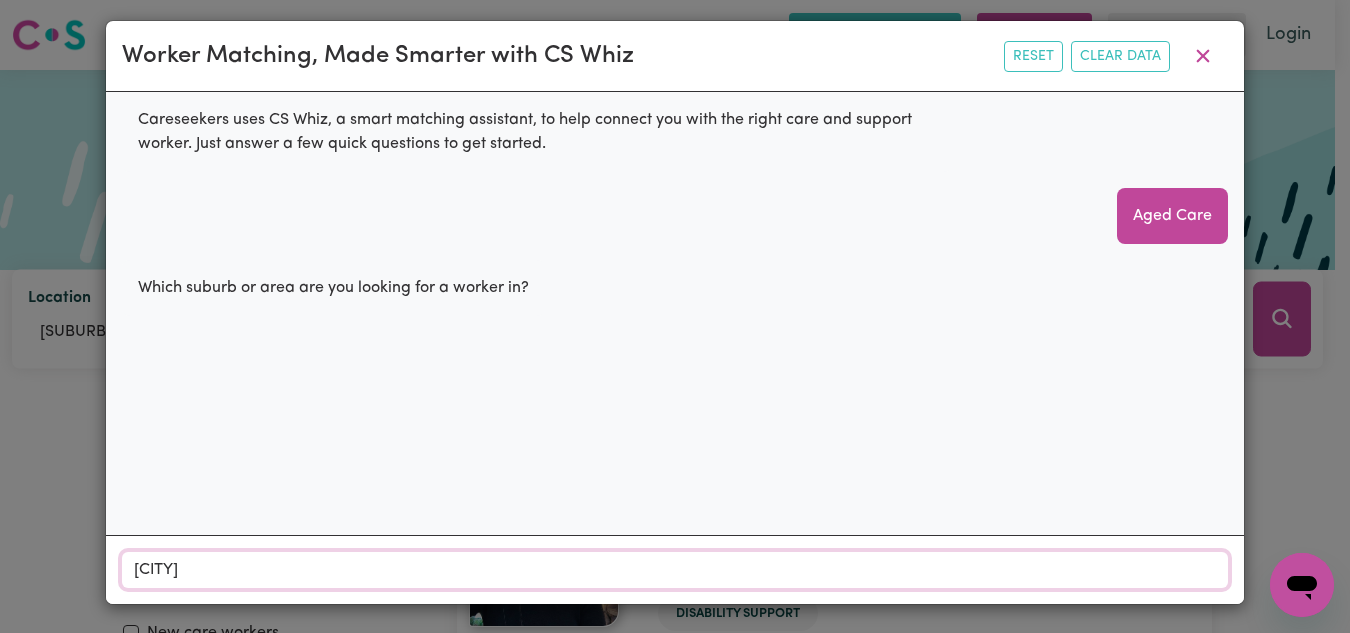 scroll, scrollTop: 23, scrollLeft: 0, axis: vertical 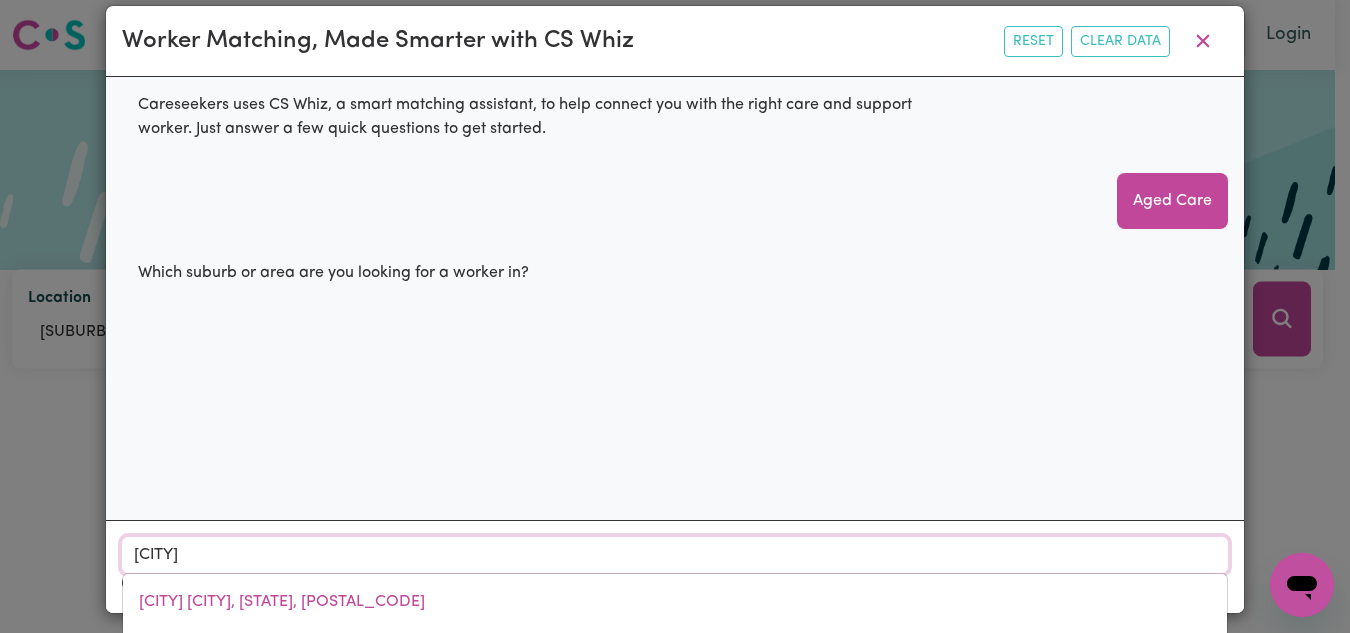 type on "[SUBURB], [STATE], [ZIP]" 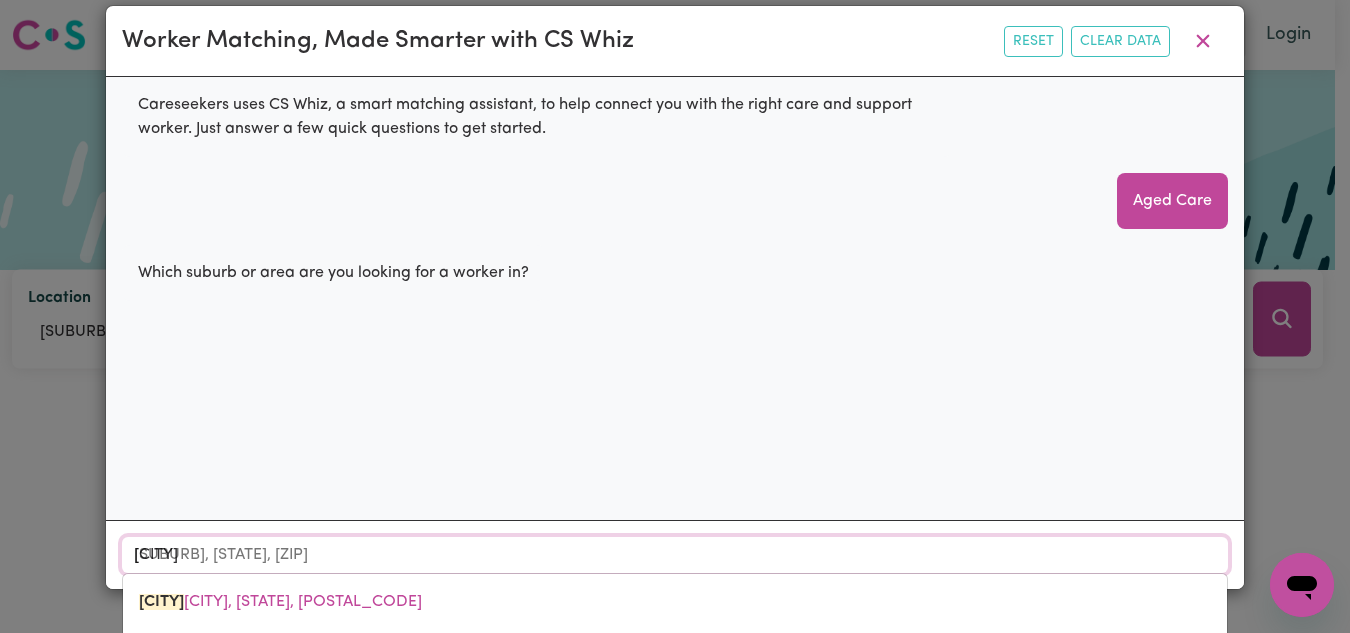 type on "[SUBURB]" 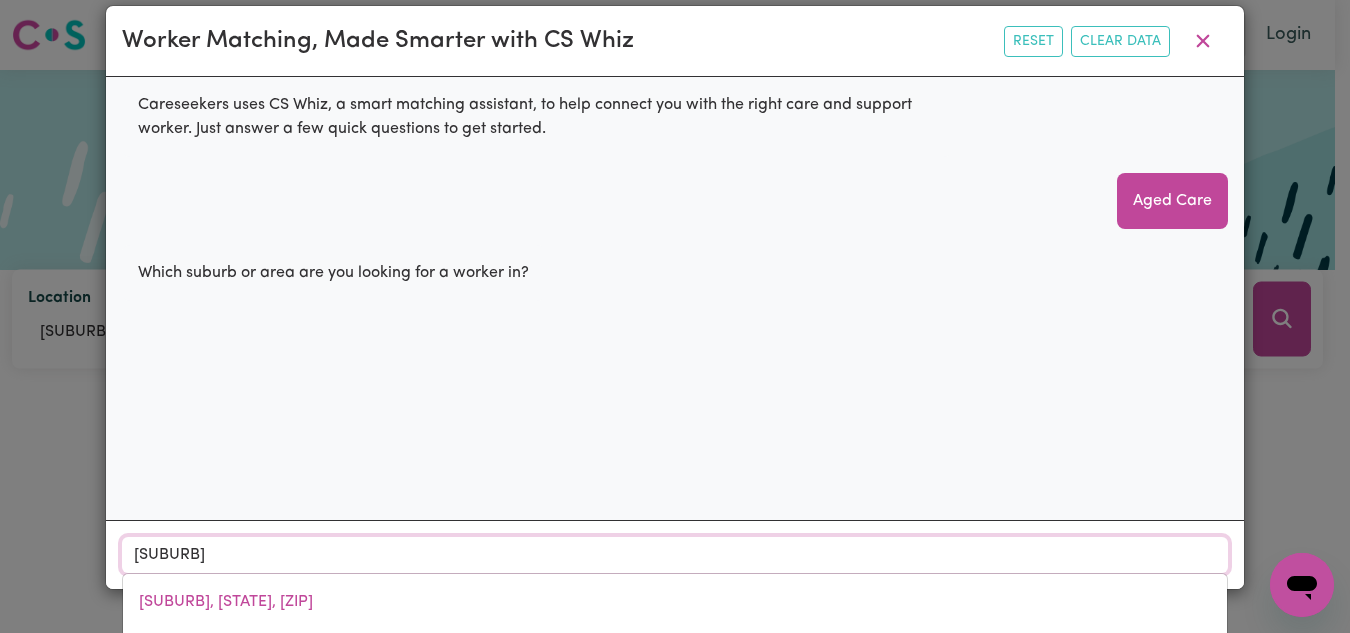 type on "[SUBURB]" 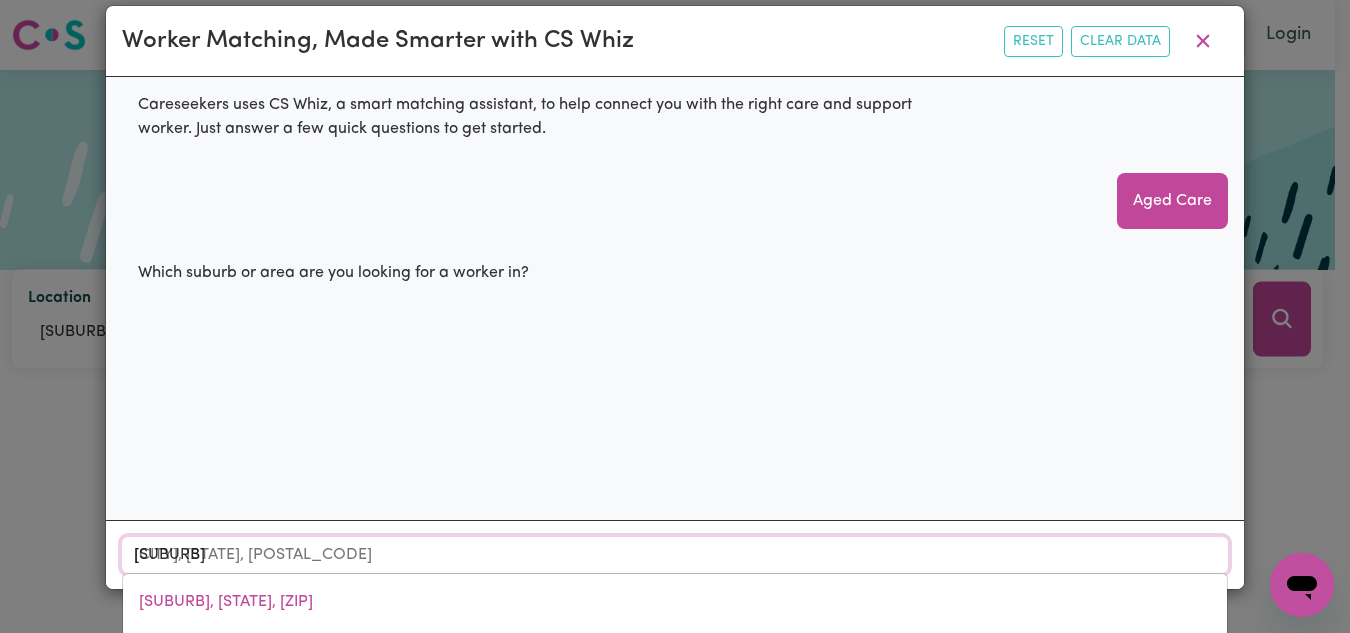 type on "[SUBURB]" 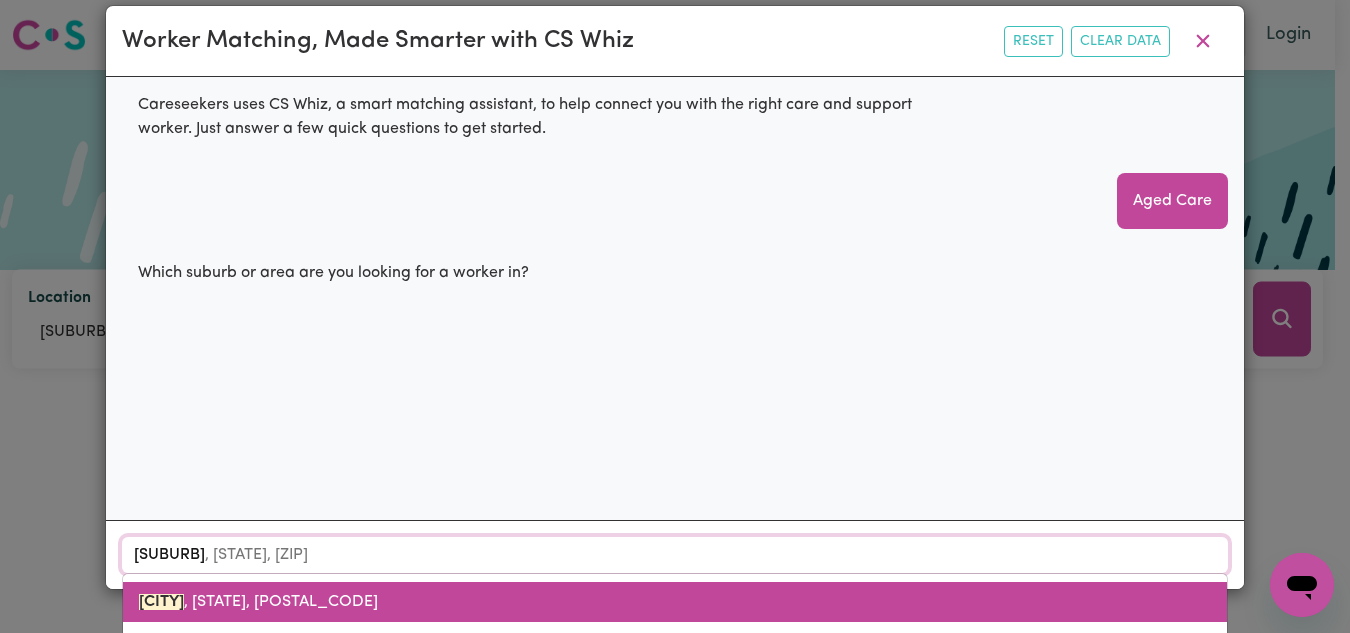 click on "[SUBURB], [STATE], [ZIP]" at bounding box center [258, 602] 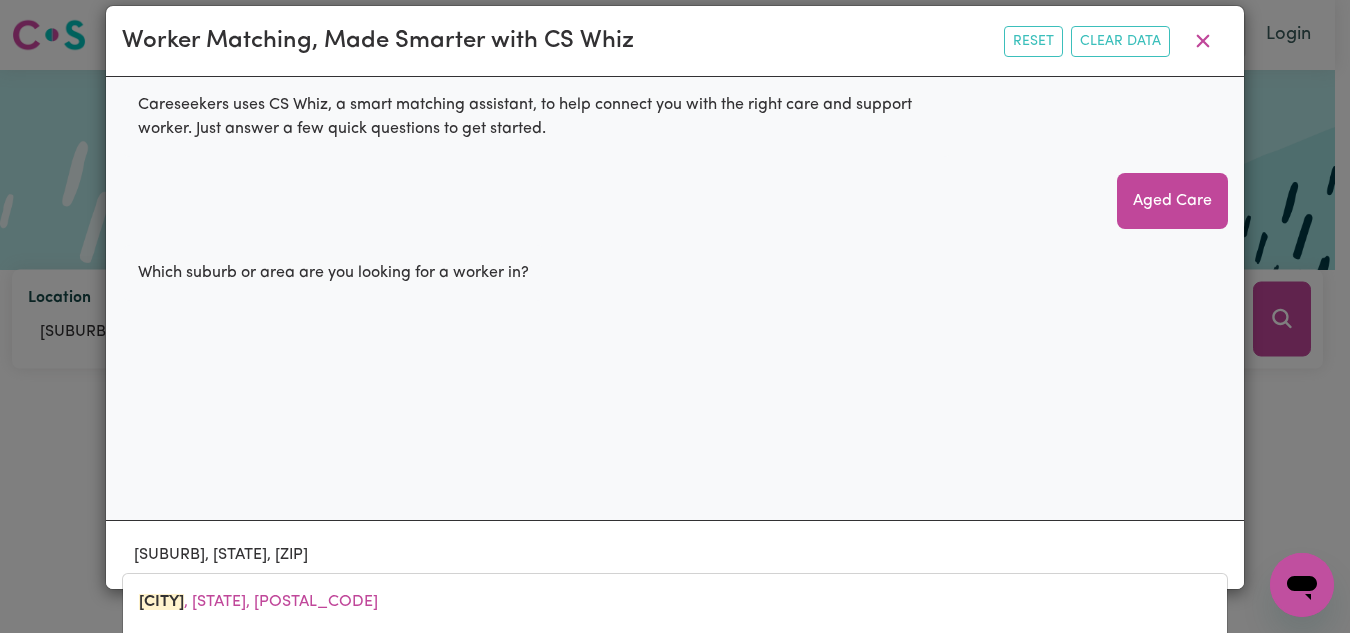 scroll, scrollTop: 12, scrollLeft: 0, axis: vertical 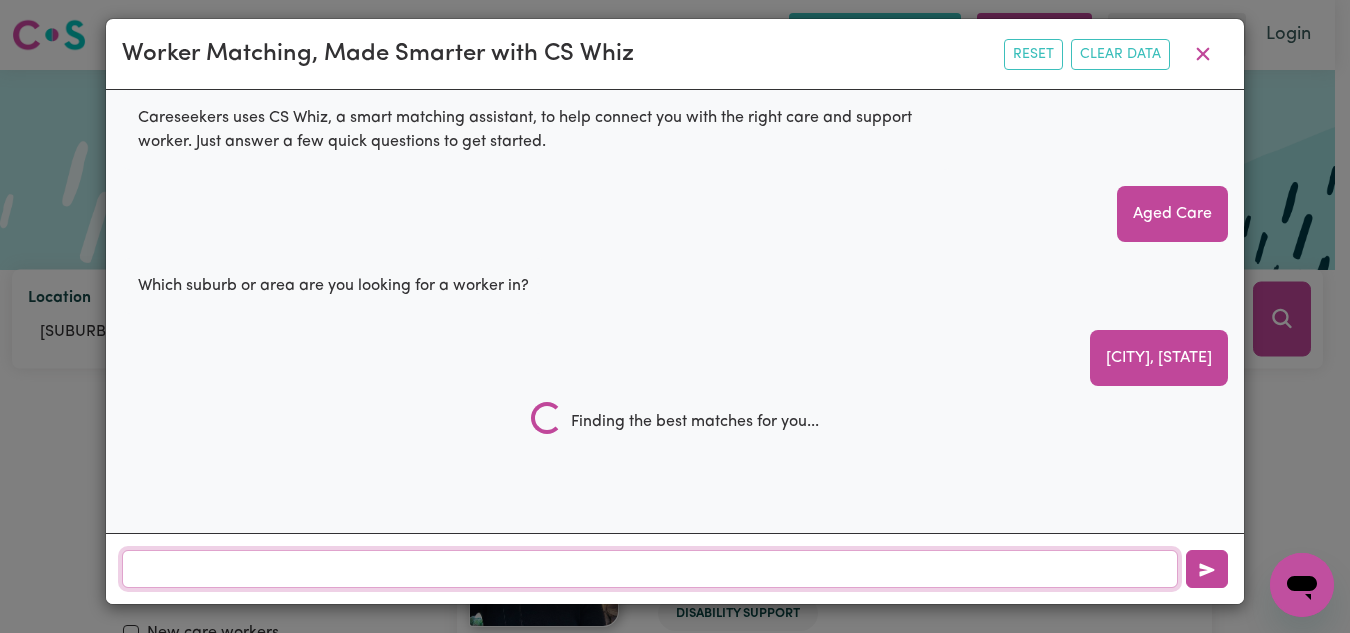click at bounding box center [650, 569] 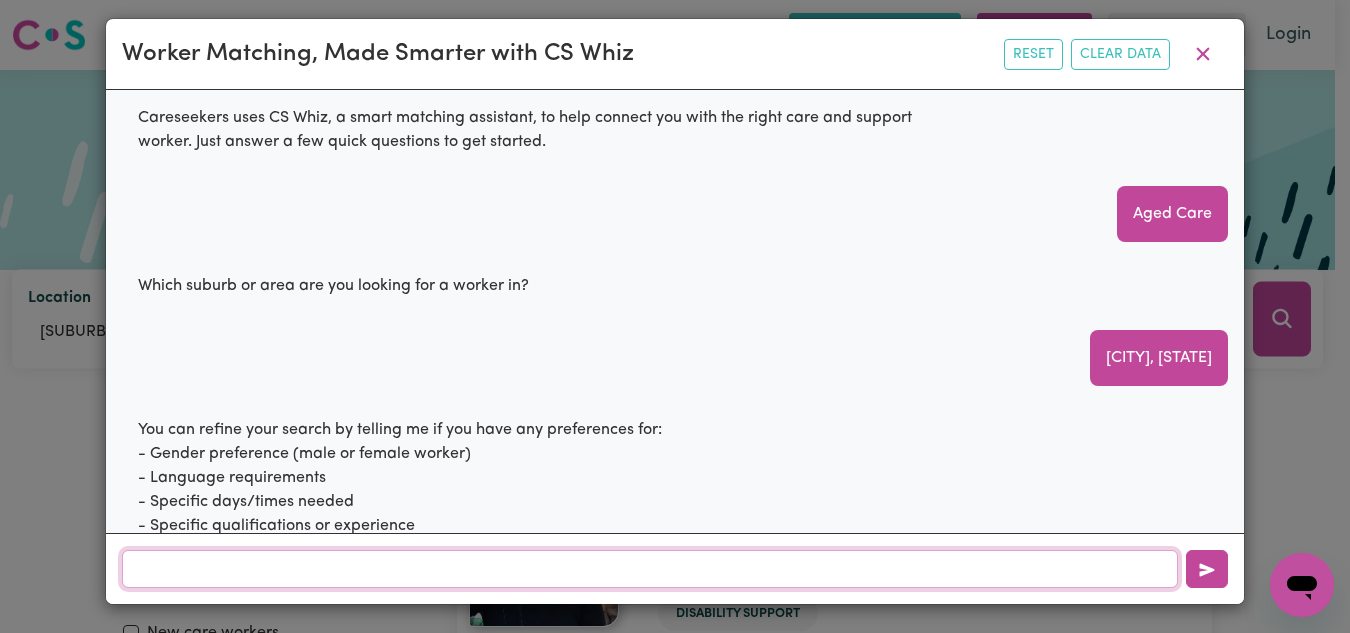 scroll, scrollTop: 141, scrollLeft: 0, axis: vertical 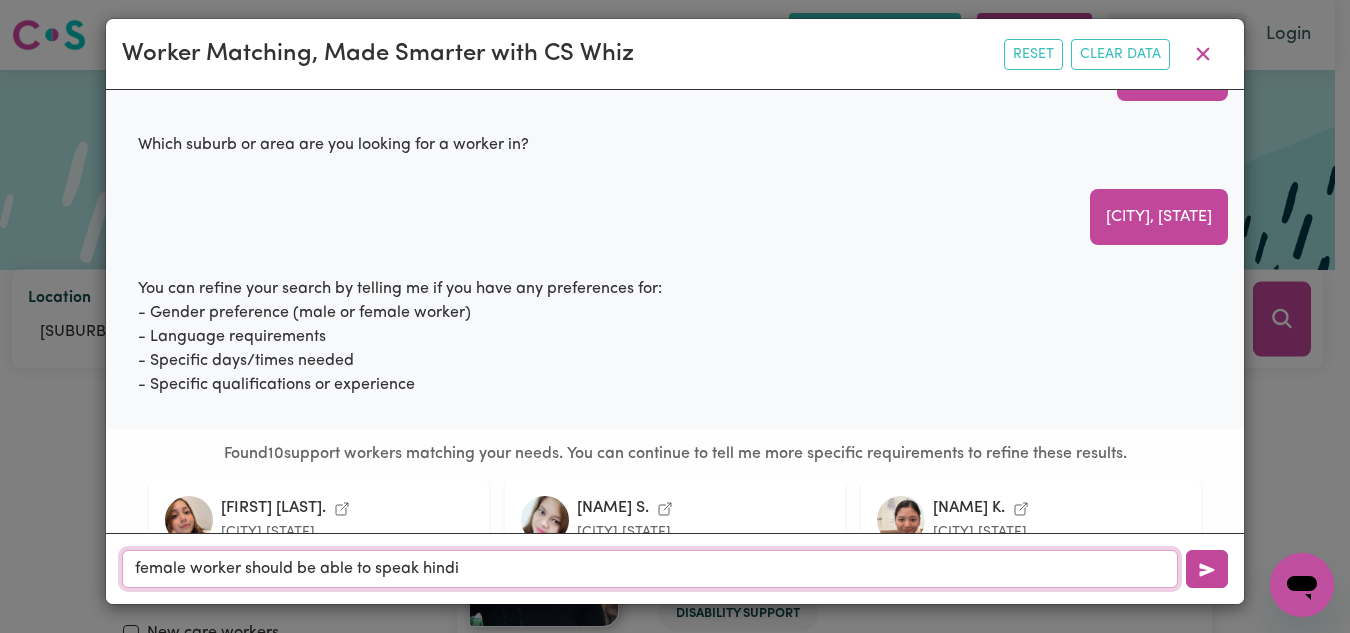 click on "female worker should be able to speak hindi" at bounding box center (650, 569) 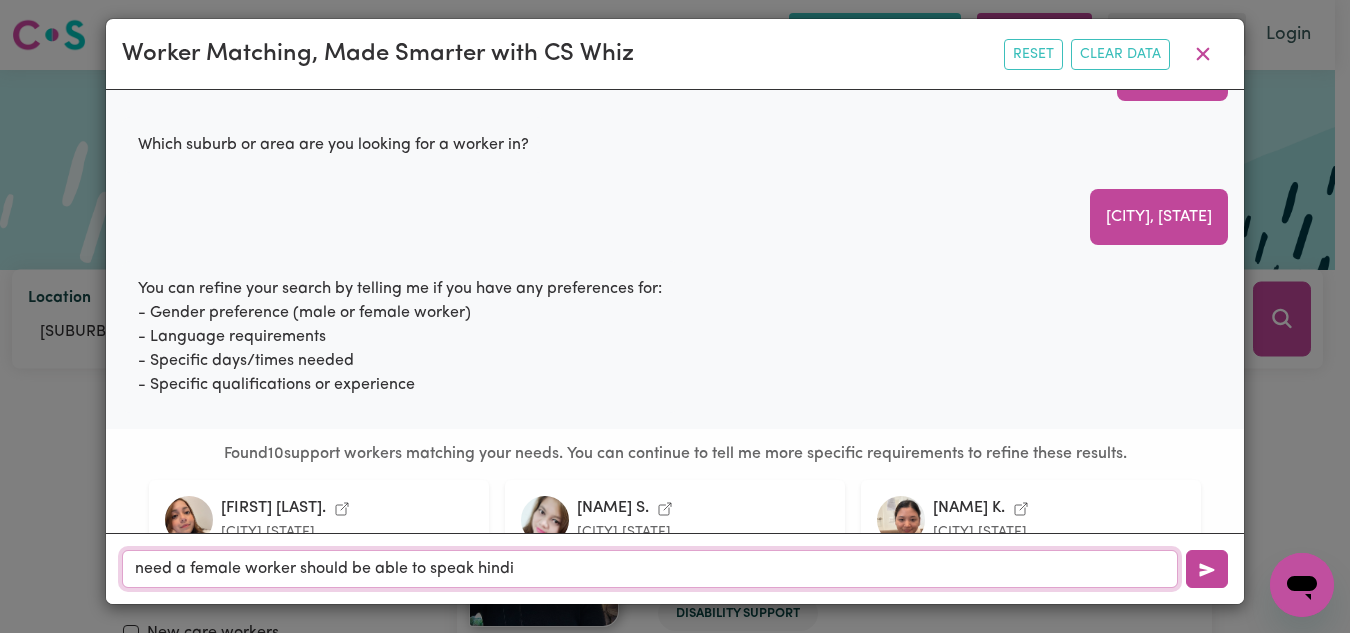 click on "need a female worker should be able to speak hindi" at bounding box center (650, 569) 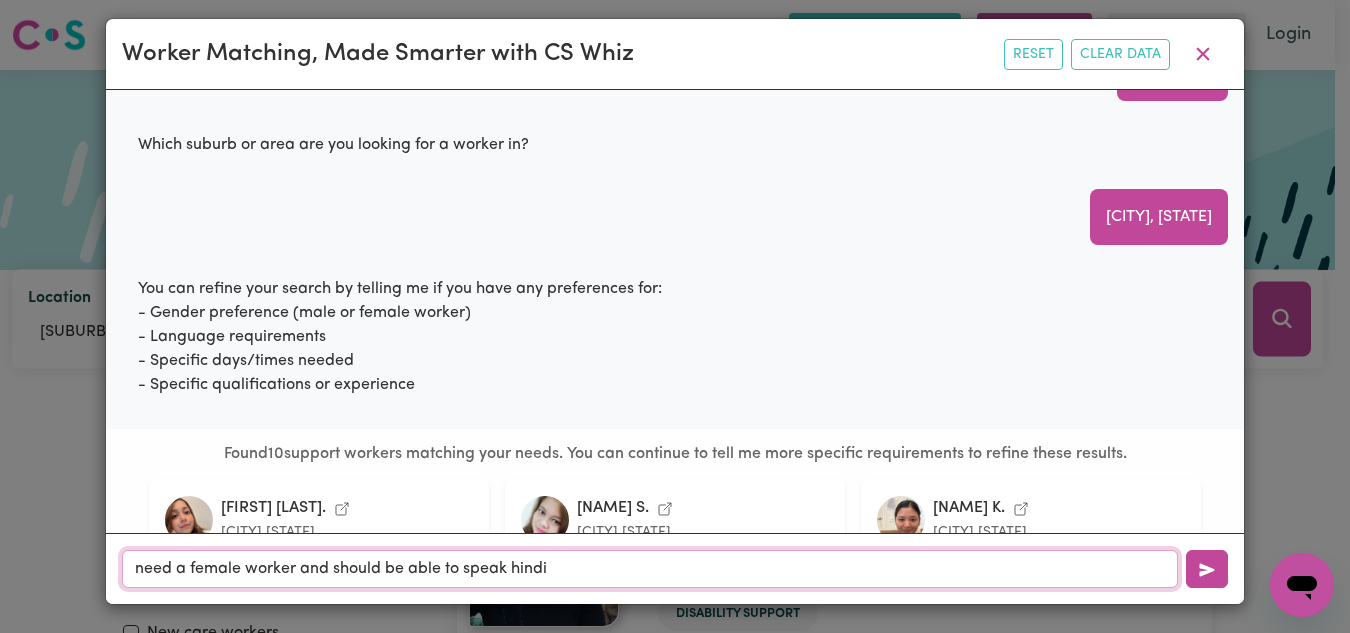 click on "need a female worker and should be able to speak hindi" at bounding box center (650, 569) 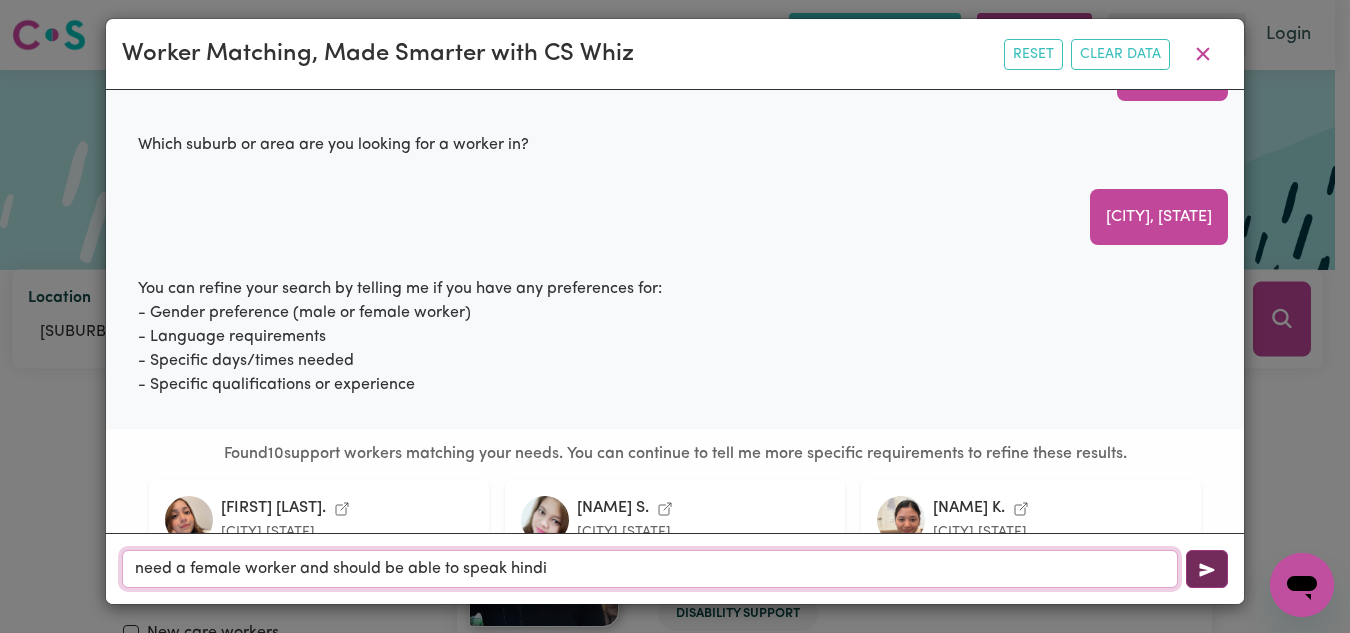 type on "need a female worker and should be able to speak hindi" 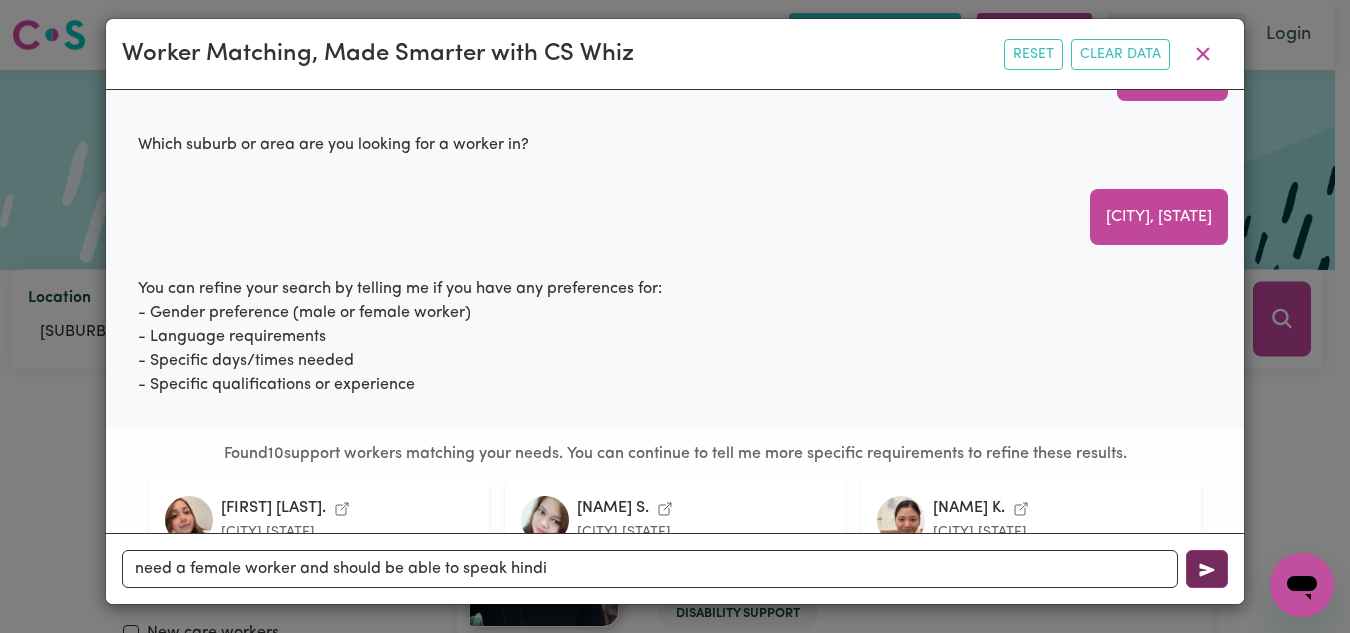 click 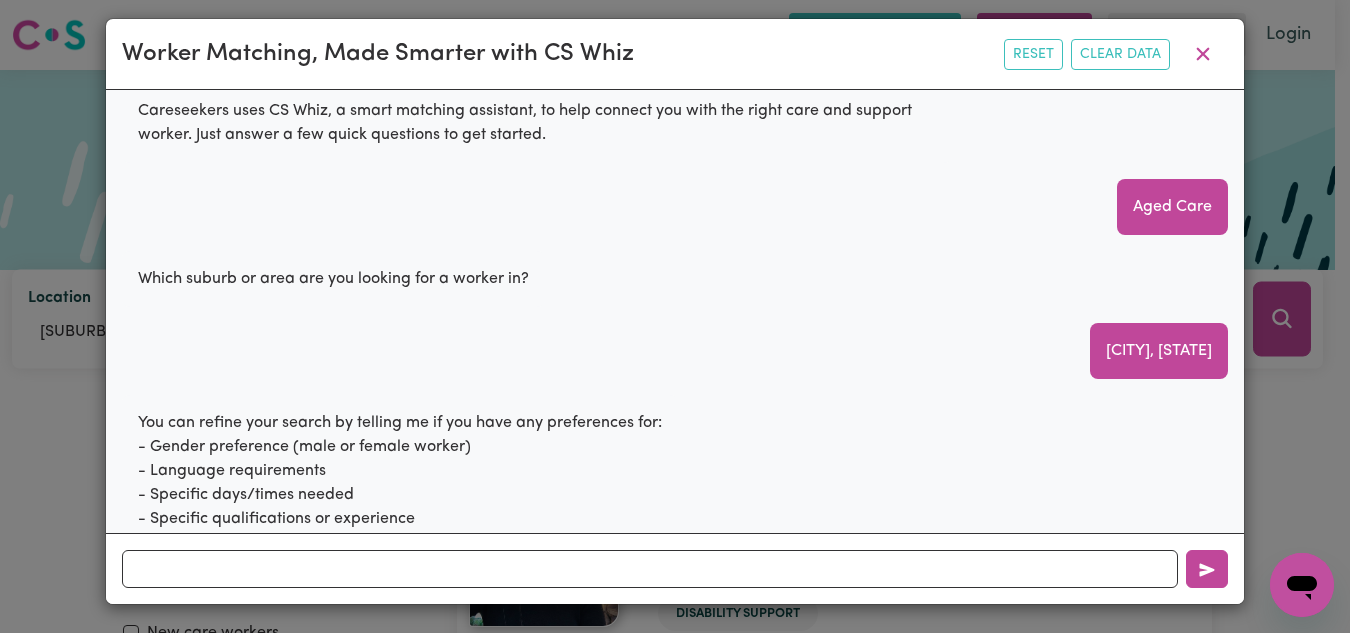 scroll, scrollTop: 0, scrollLeft: 0, axis: both 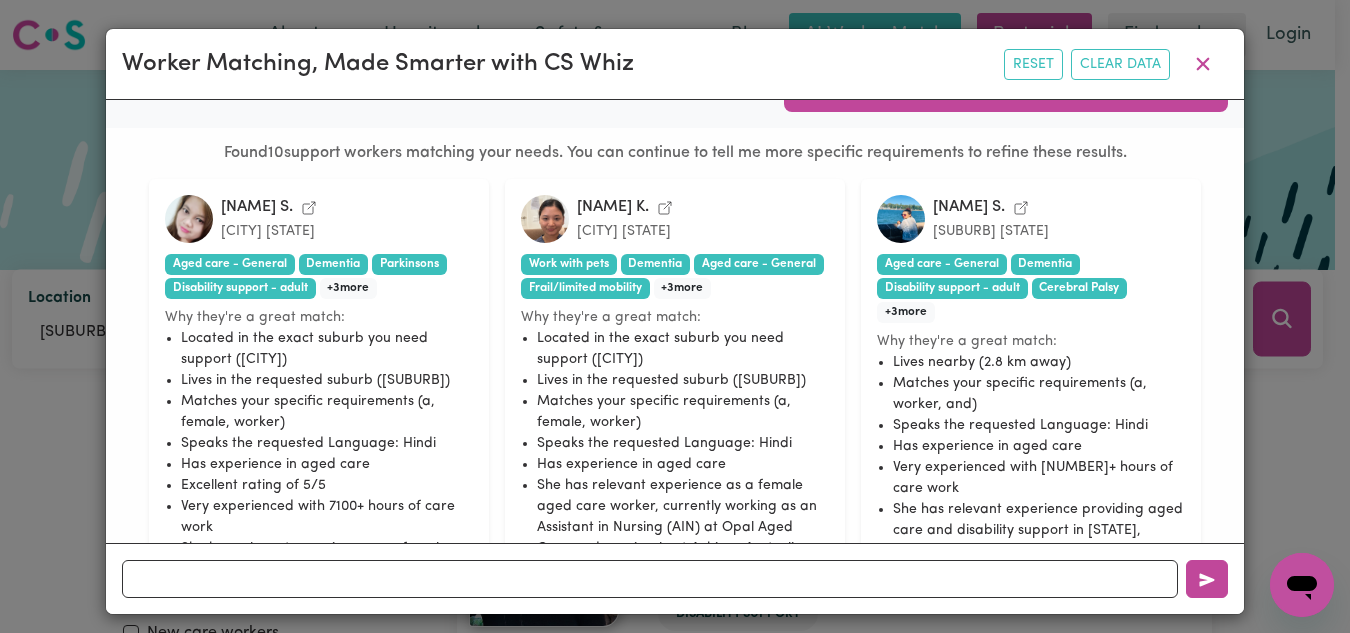 type 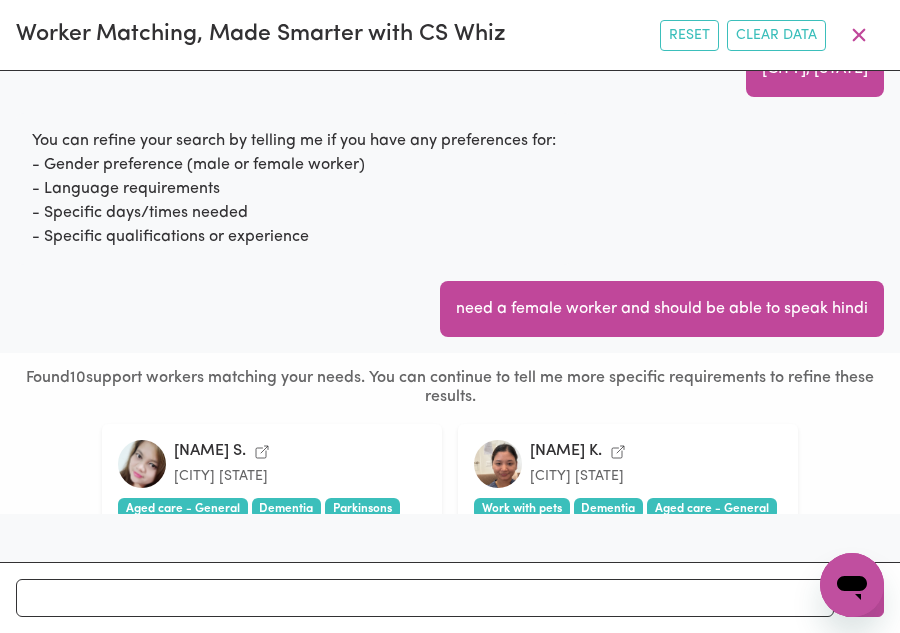 scroll, scrollTop: 266, scrollLeft: 0, axis: vertical 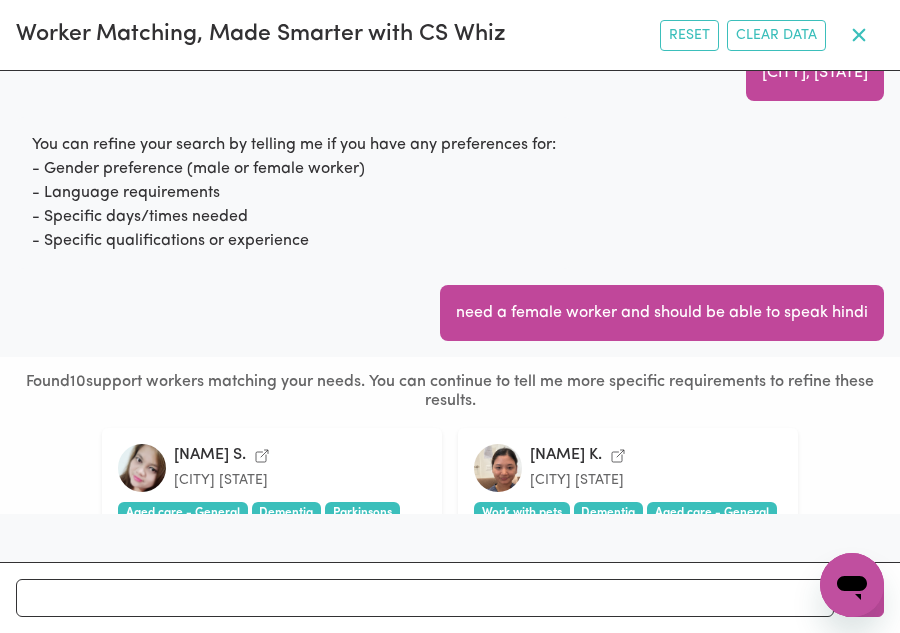 click at bounding box center (859, 35) 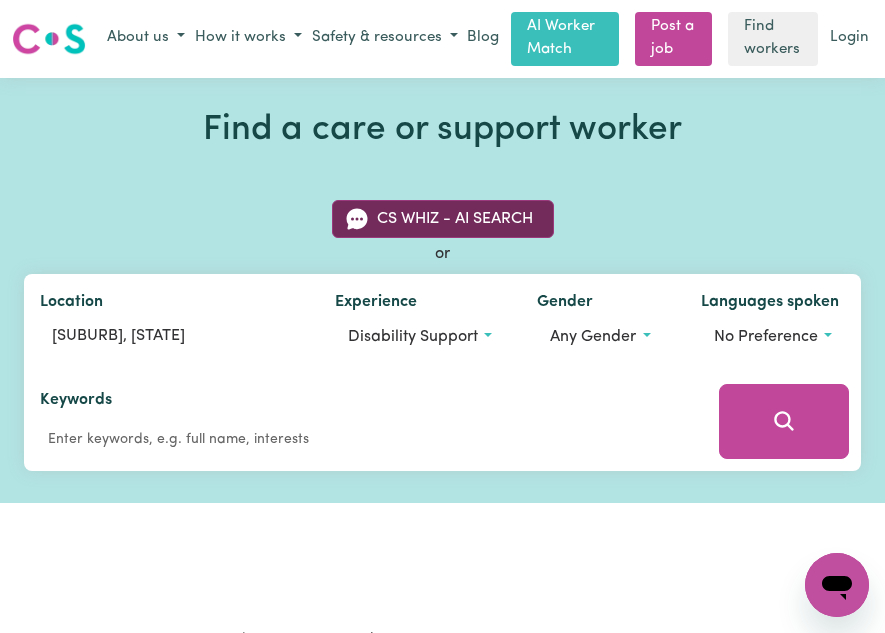 click on "CS Whiz - AI Search" at bounding box center [443, 219] 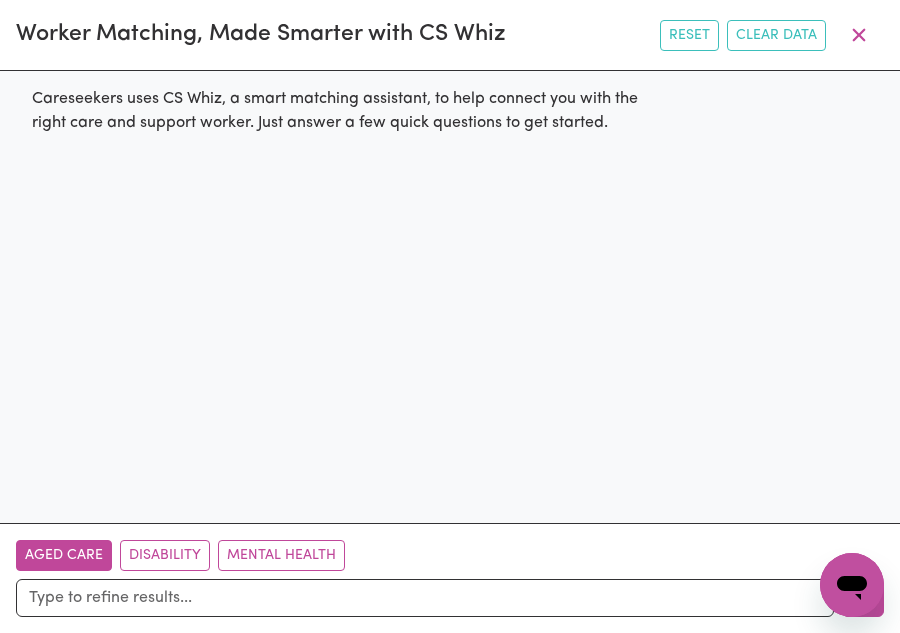 click on "Aged Care" at bounding box center (64, 555) 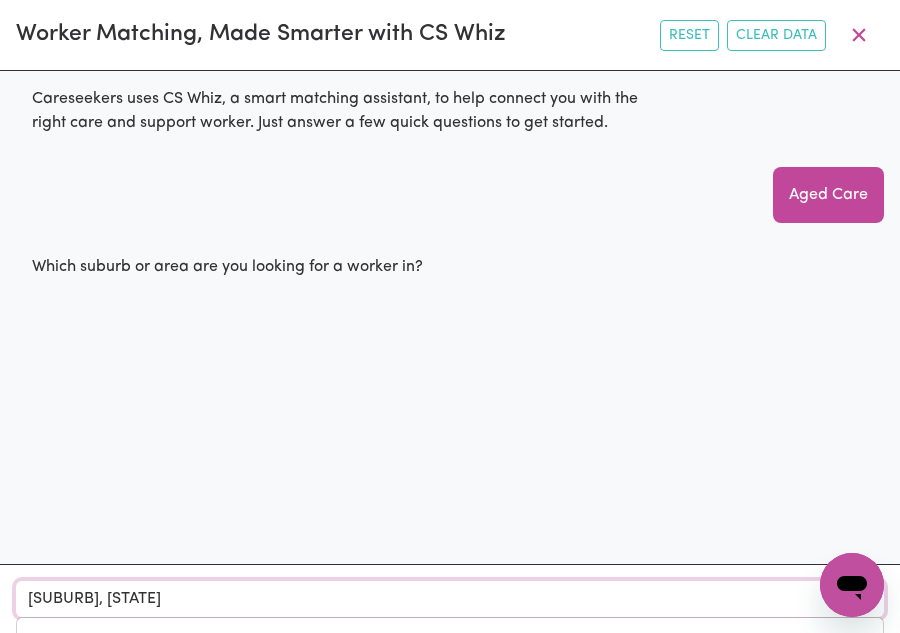 drag, startPoint x: 305, startPoint y: 598, endPoint x: 14, endPoint y: 601, distance: 291.01547 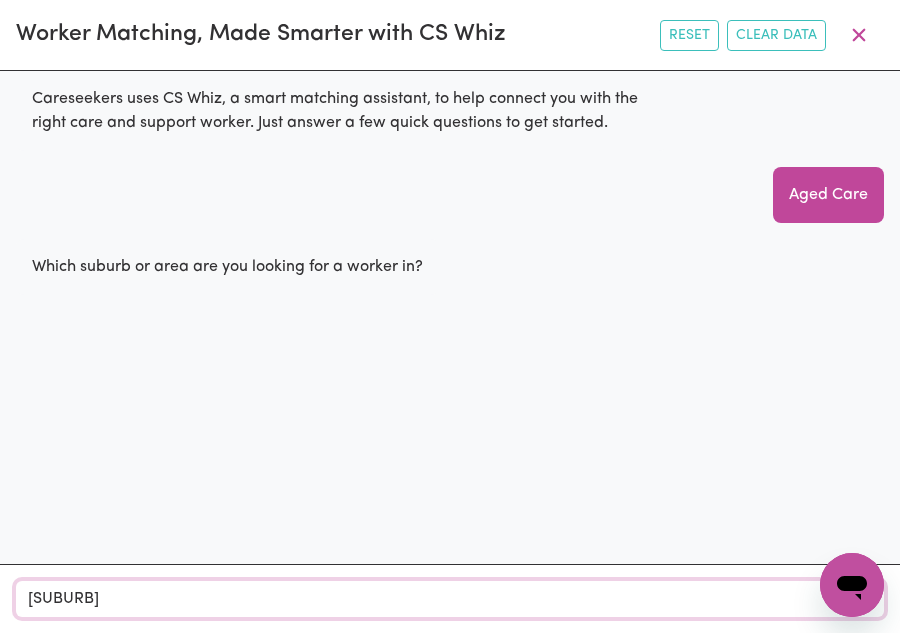 type on "[CITY]" 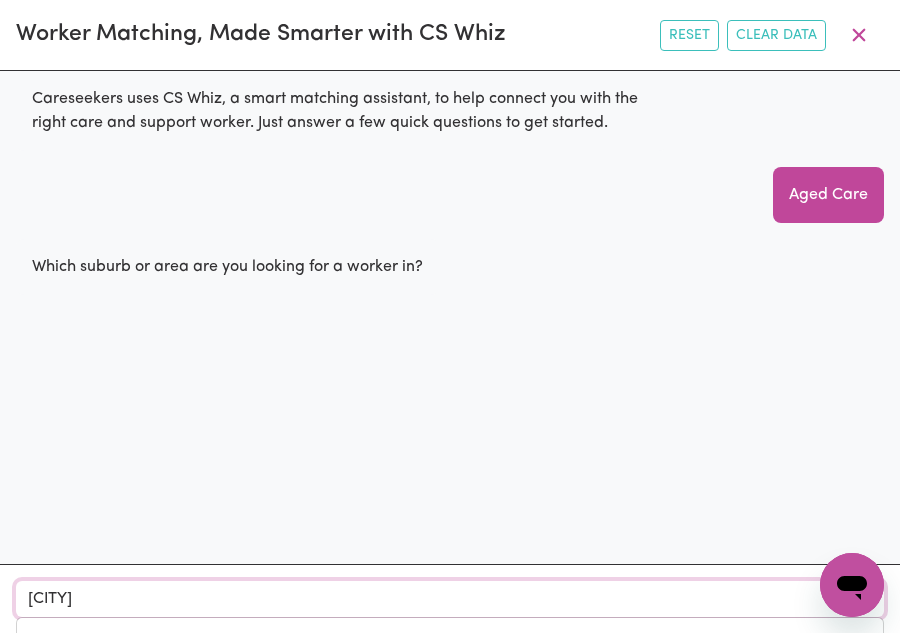 type on "[SUBURB], [STATE], [ZIP]" 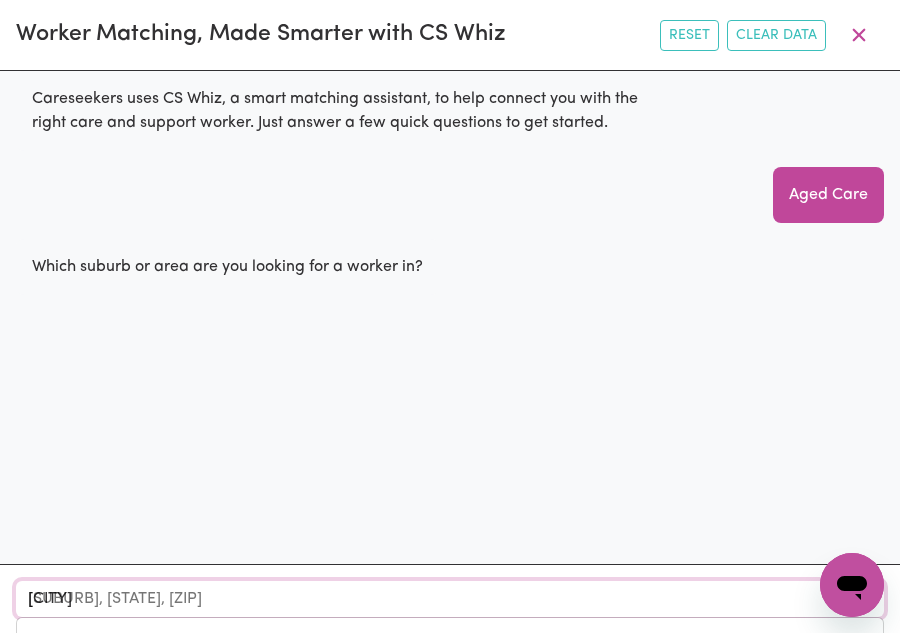 type on "[SUBURB]" 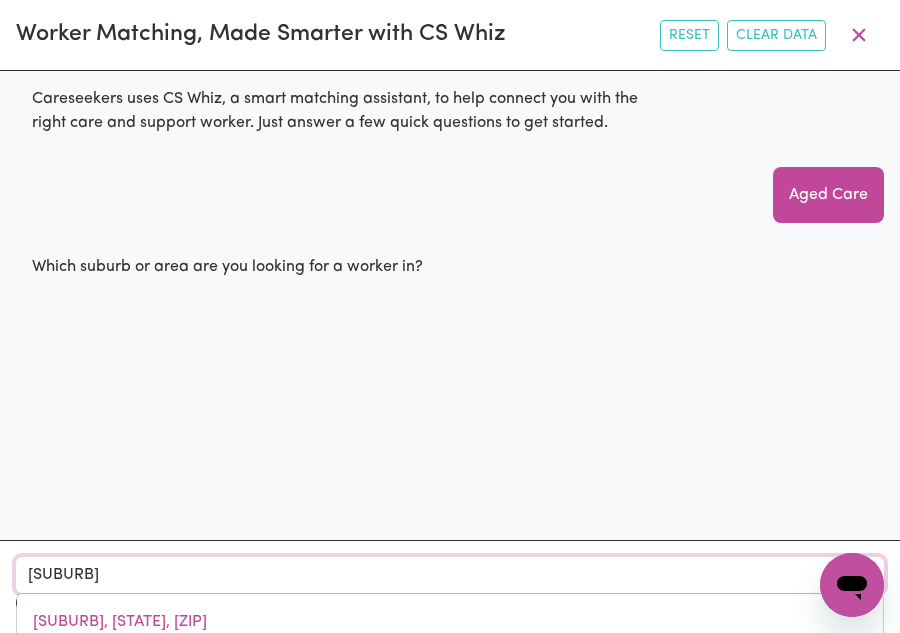 type on "[CITY], [STATE], [POSTAL_CODE]" 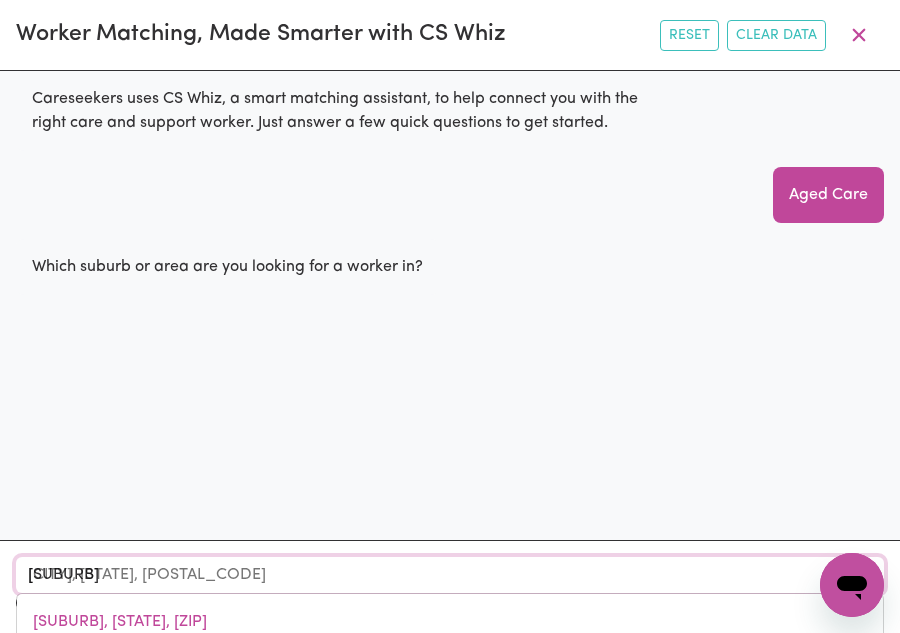 type on "[SUBURB]" 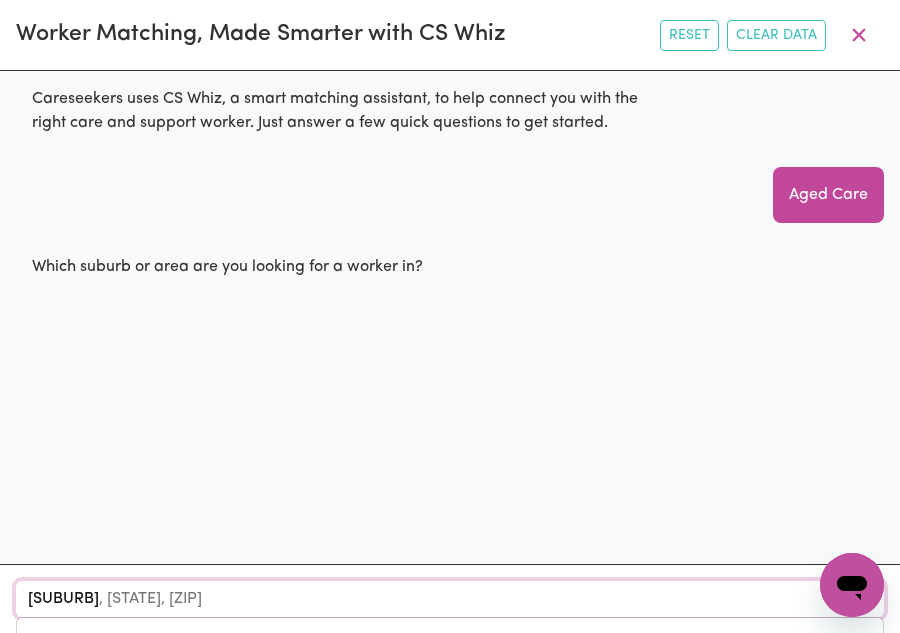 type on "[SUBURB]" 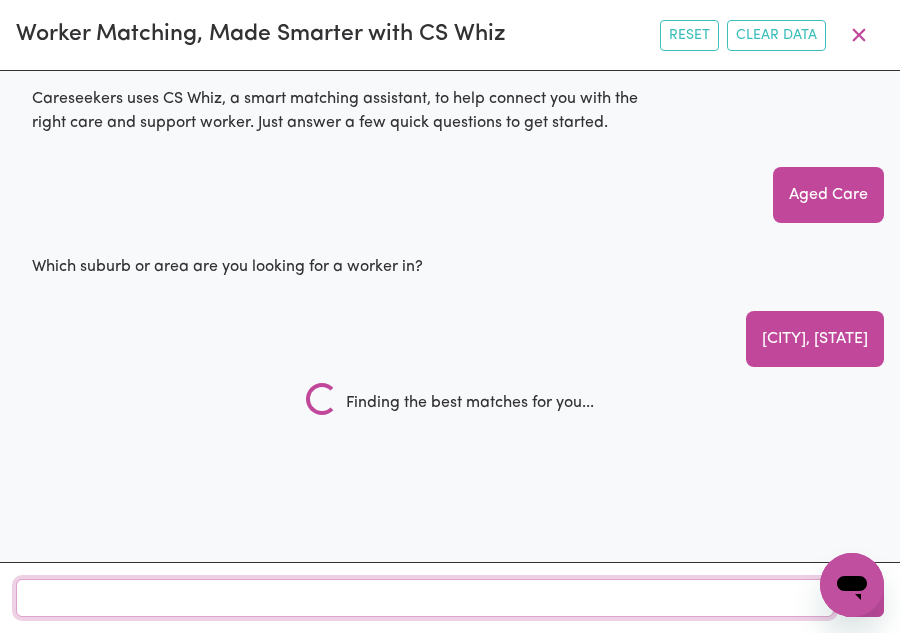 click at bounding box center (425, 598) 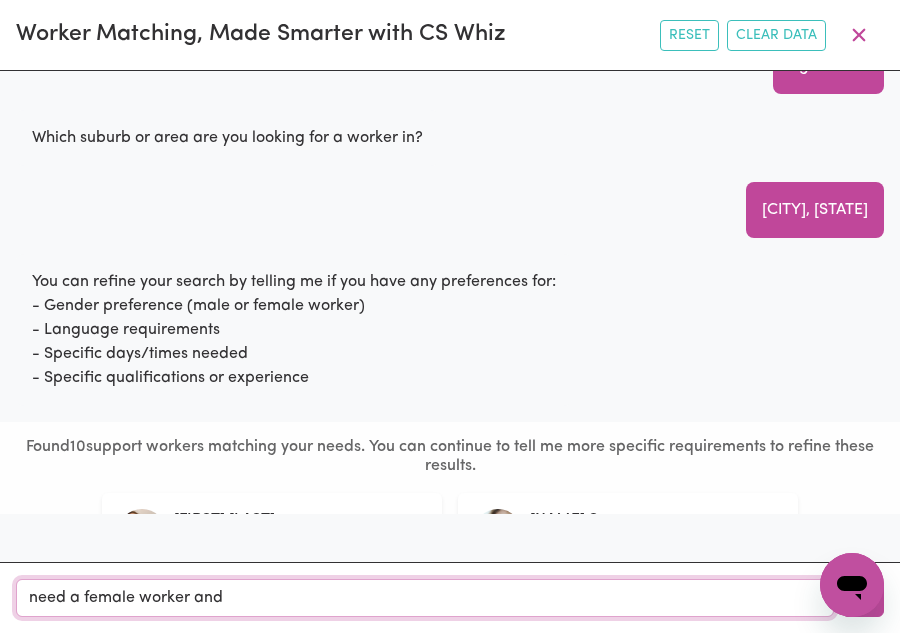 scroll, scrollTop: 141, scrollLeft: 0, axis: vertical 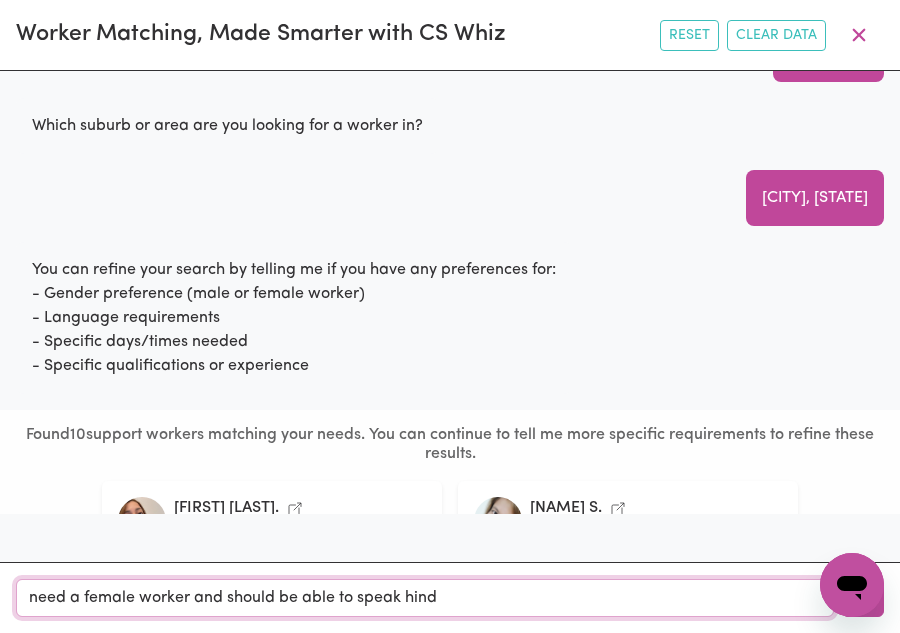 type on "need a female worker and should be able to speak hindi" 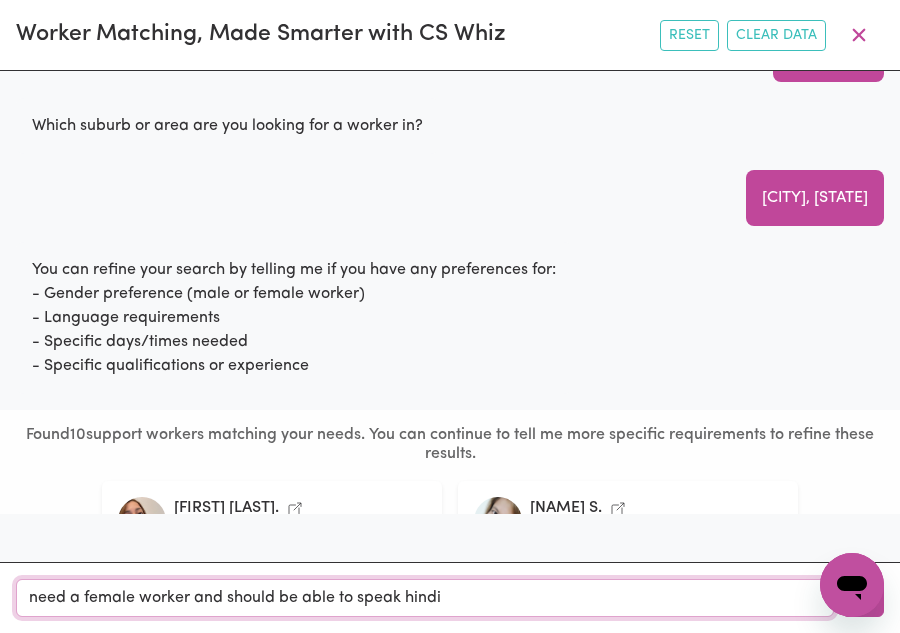 type 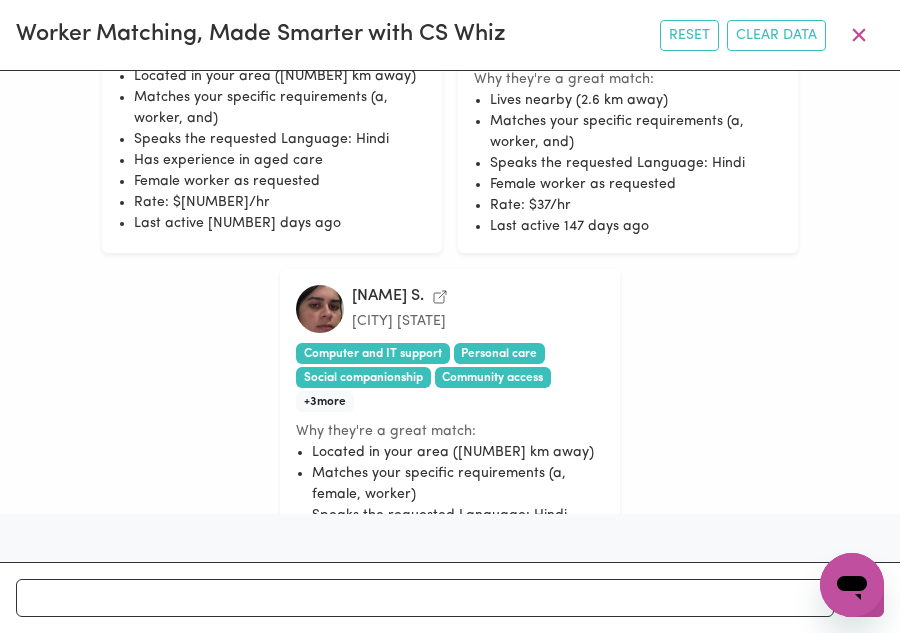 scroll, scrollTop: 2602, scrollLeft: 0, axis: vertical 